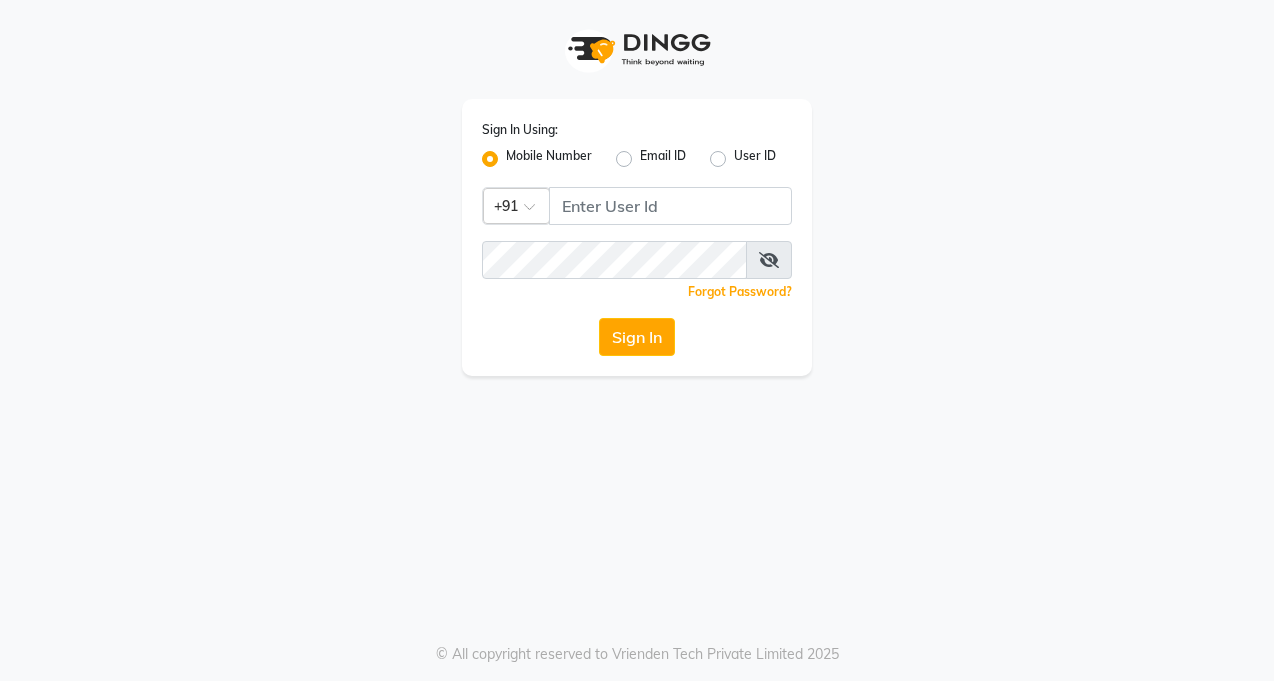 scroll, scrollTop: 0, scrollLeft: 0, axis: both 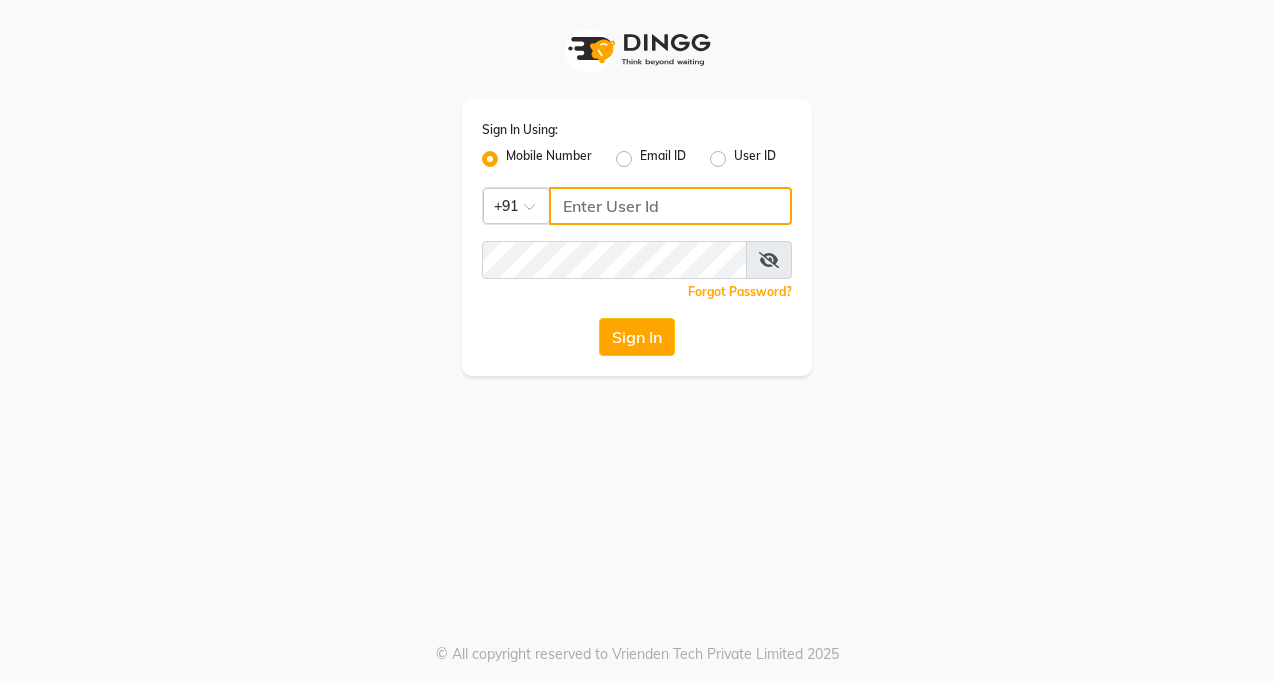 click 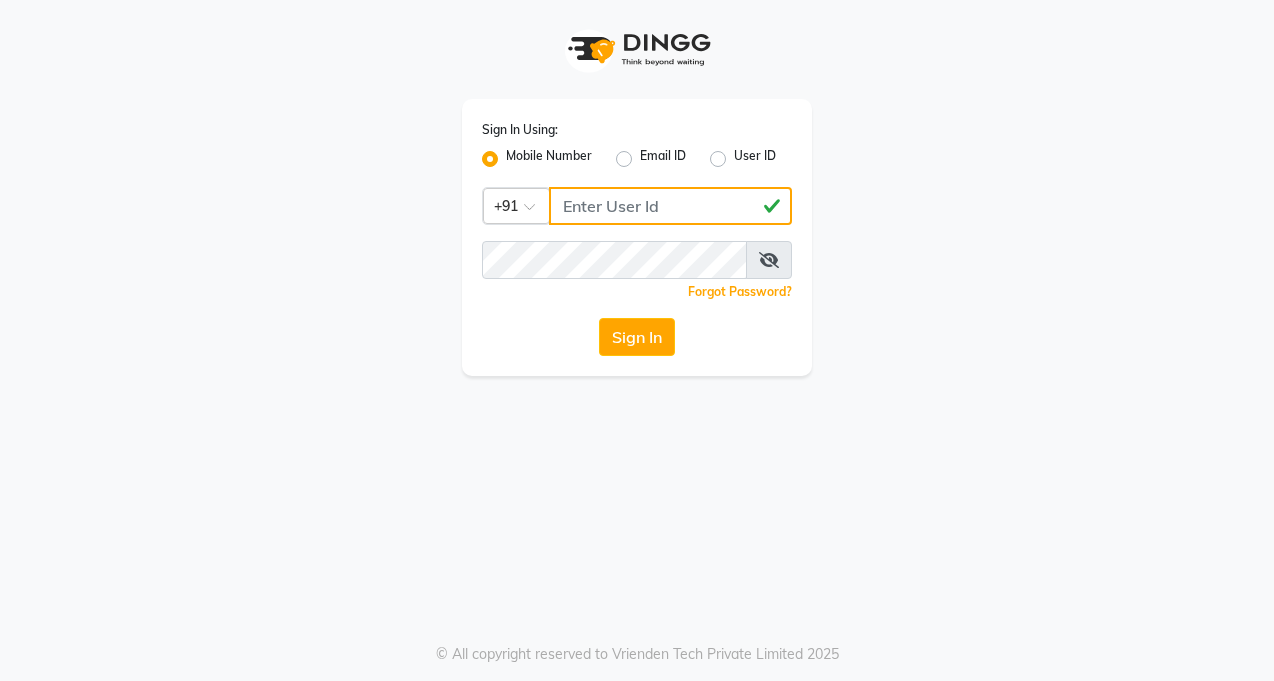 type on "[PHONE]" 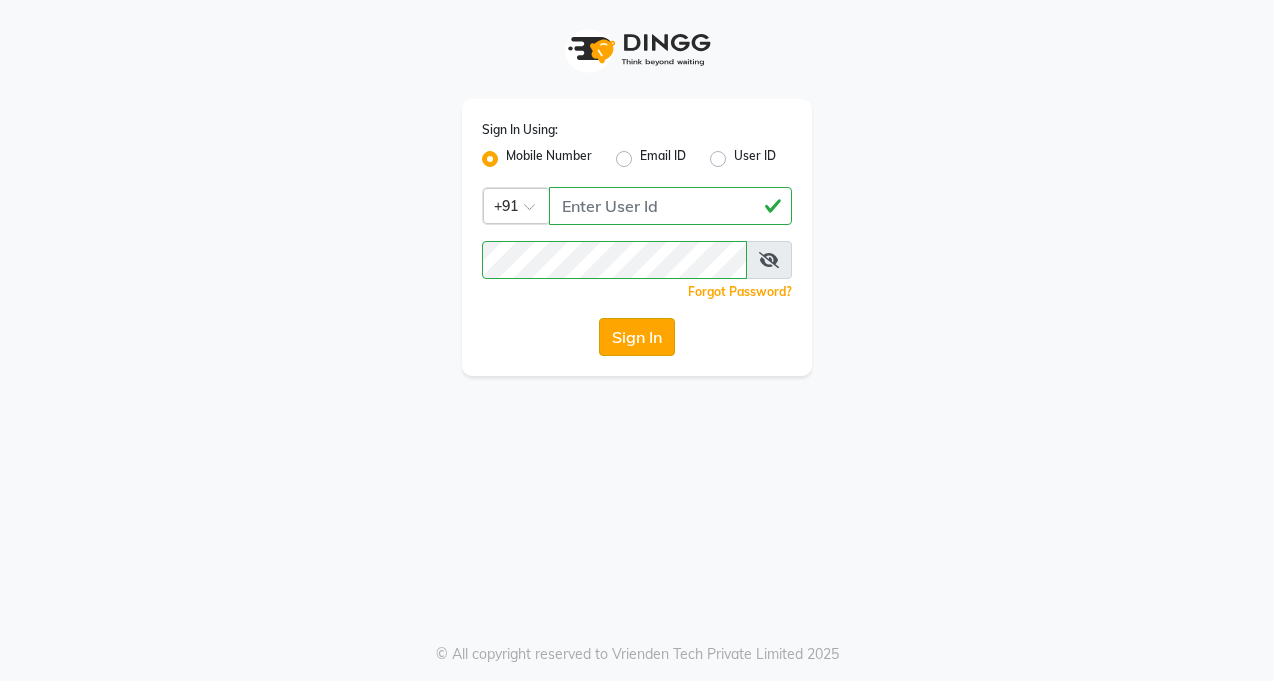 click on "Sign In" 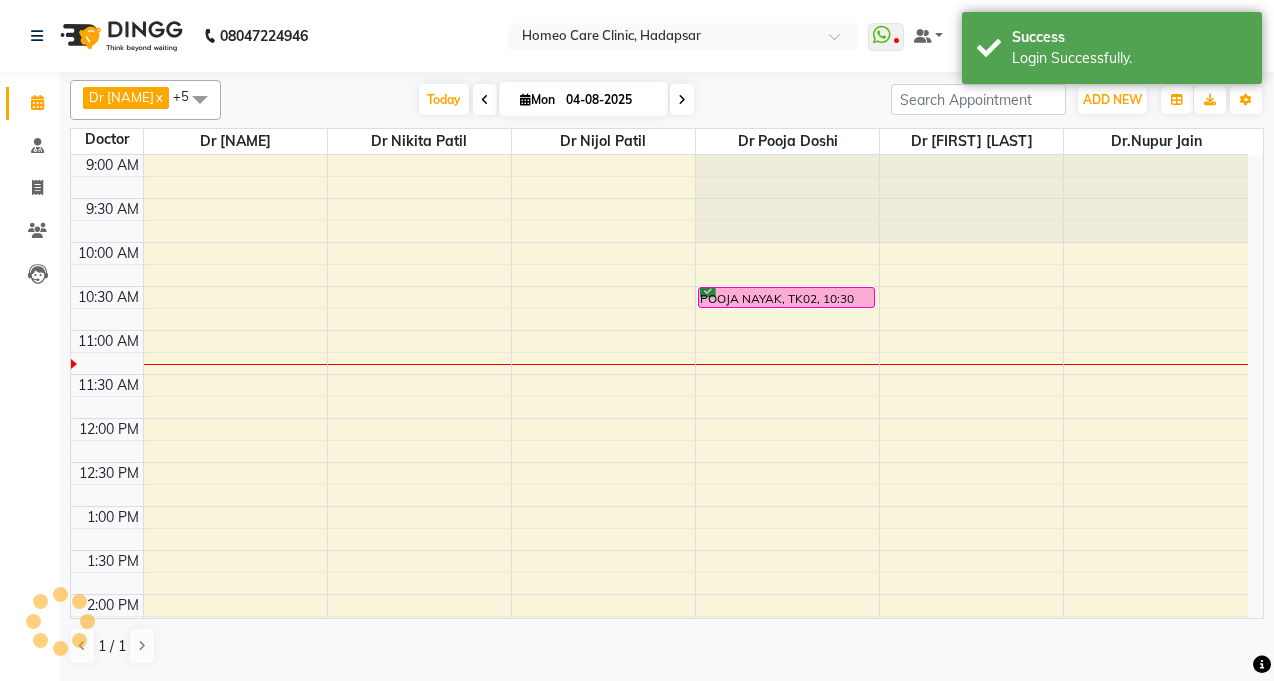 scroll, scrollTop: 0, scrollLeft: 0, axis: both 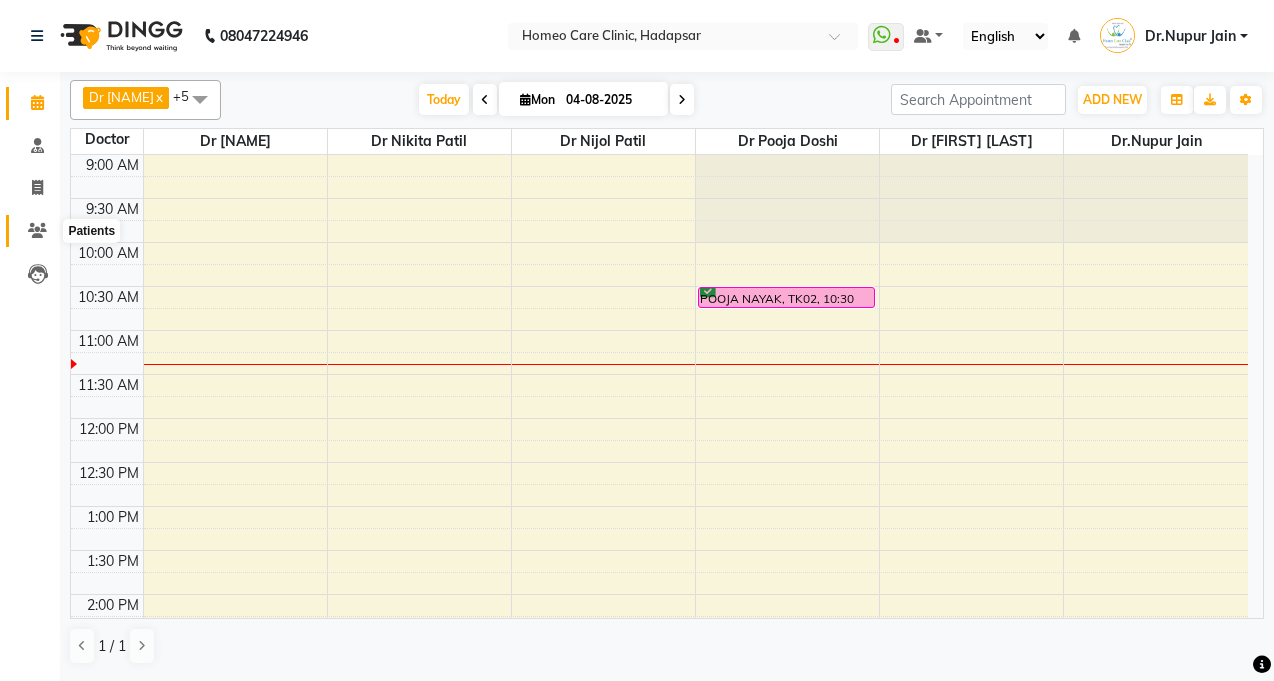 click 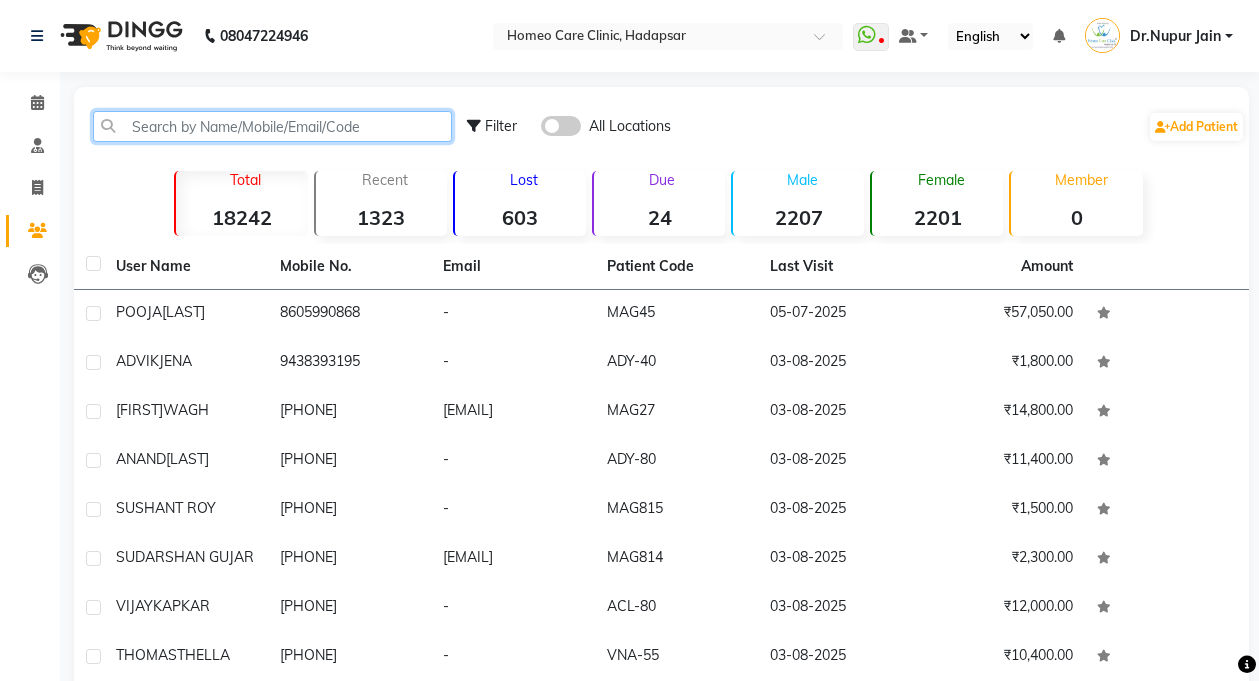 click 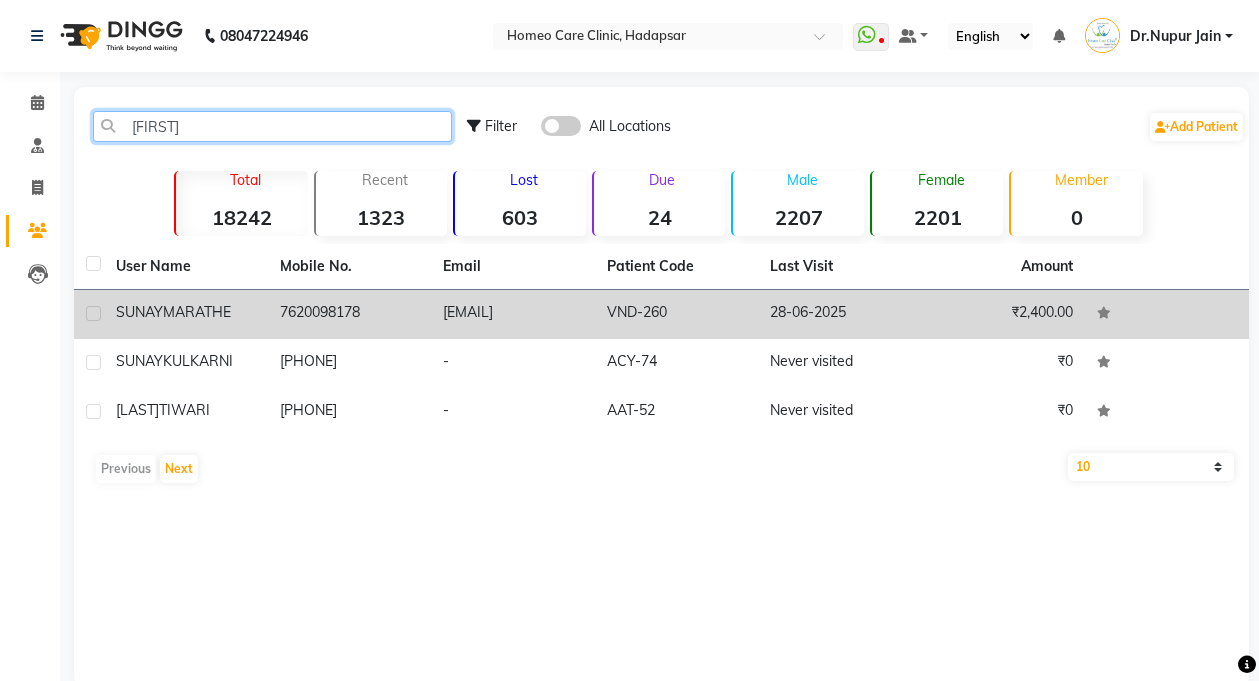 type on "[FIRST]" 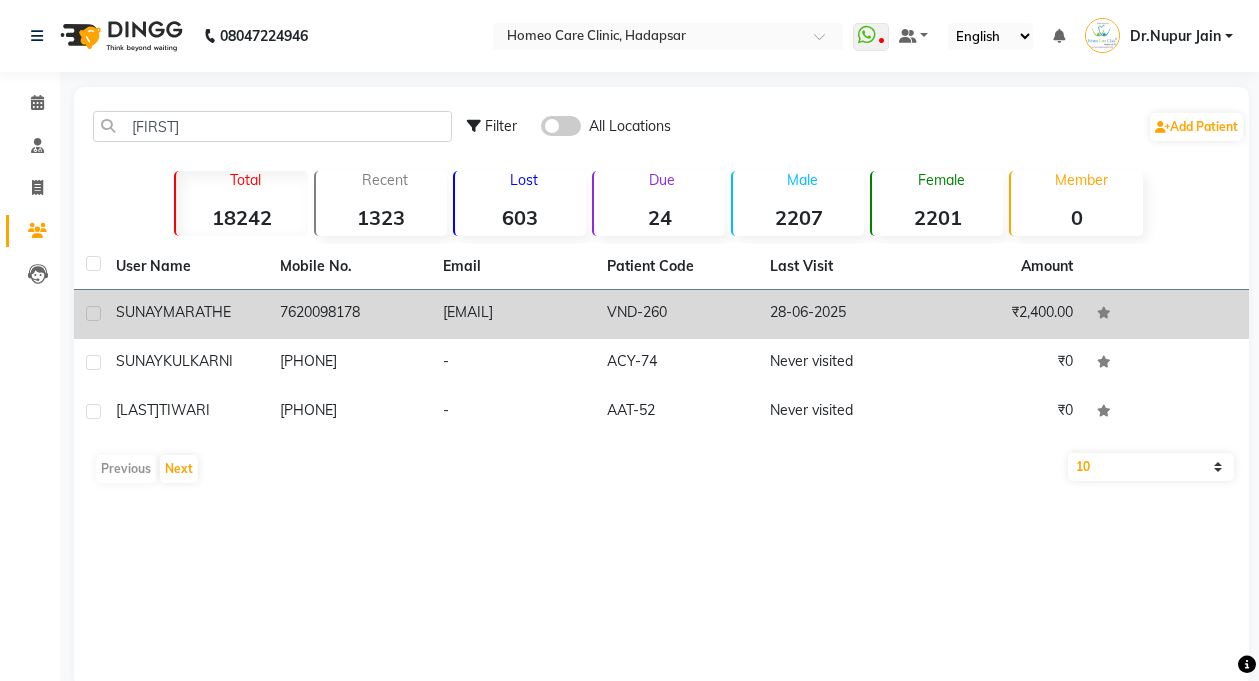click on "7620098178" 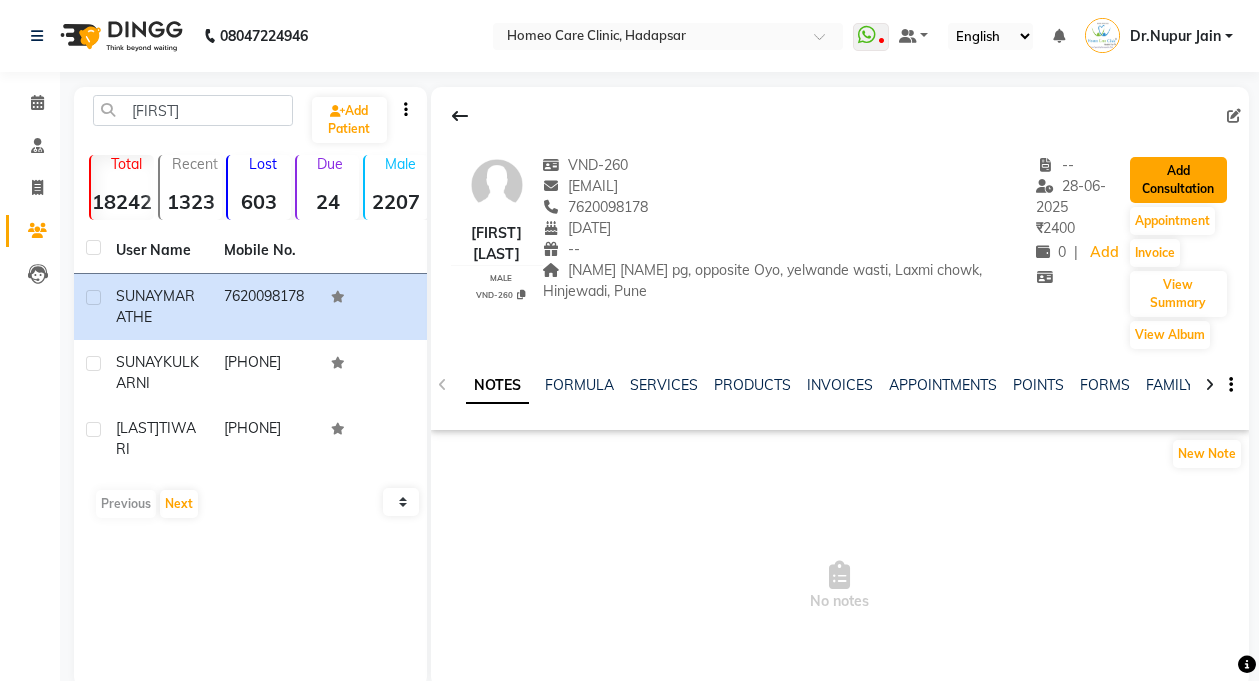 click on "Add Consultation" 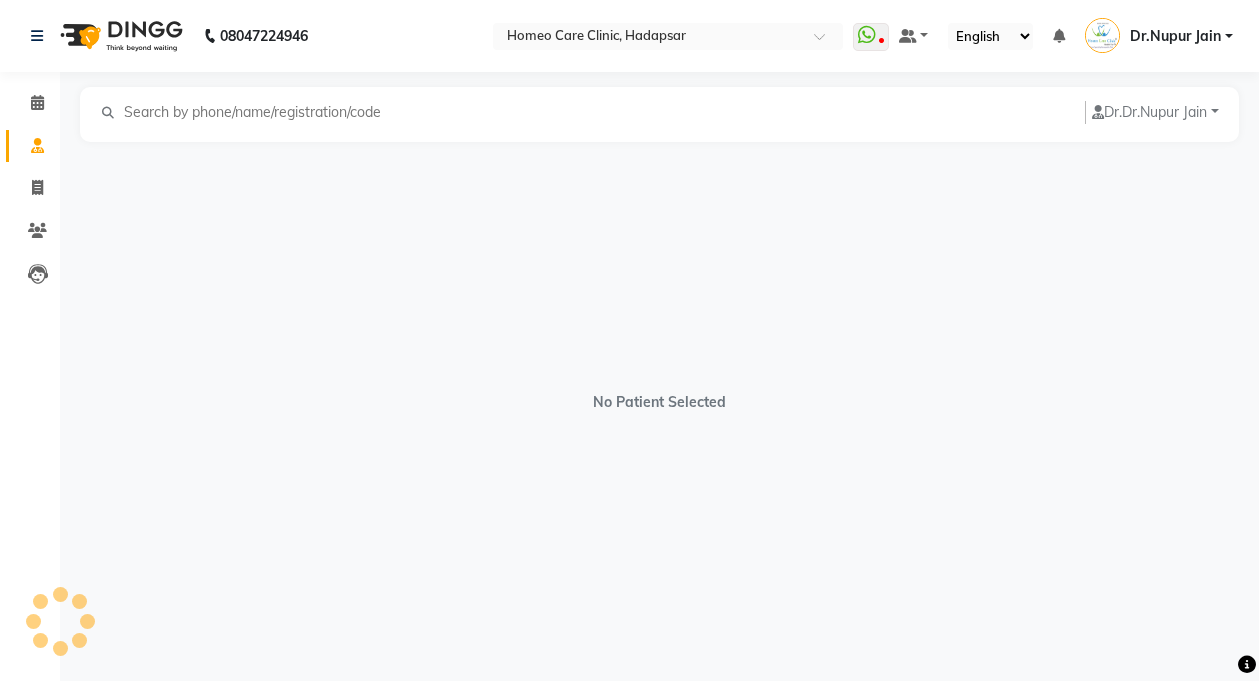 select on "male" 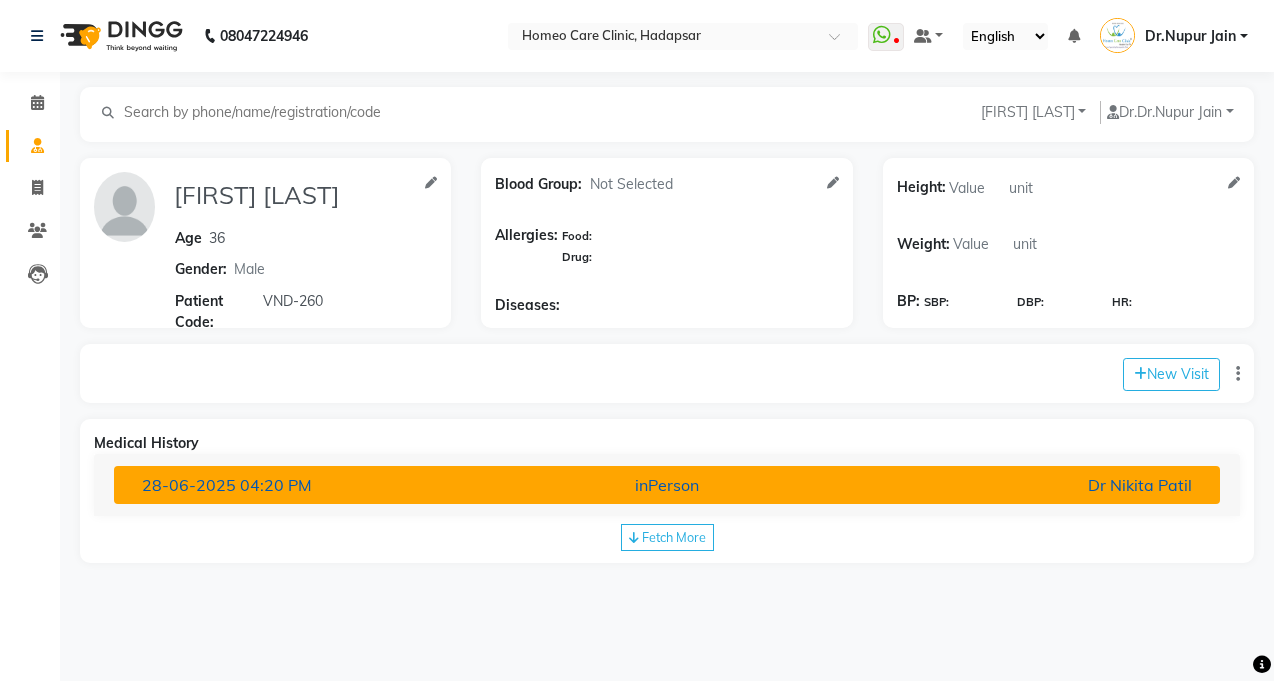 click on "inPerson Dr [LAST] [LAST]" at bounding box center [667, 485] 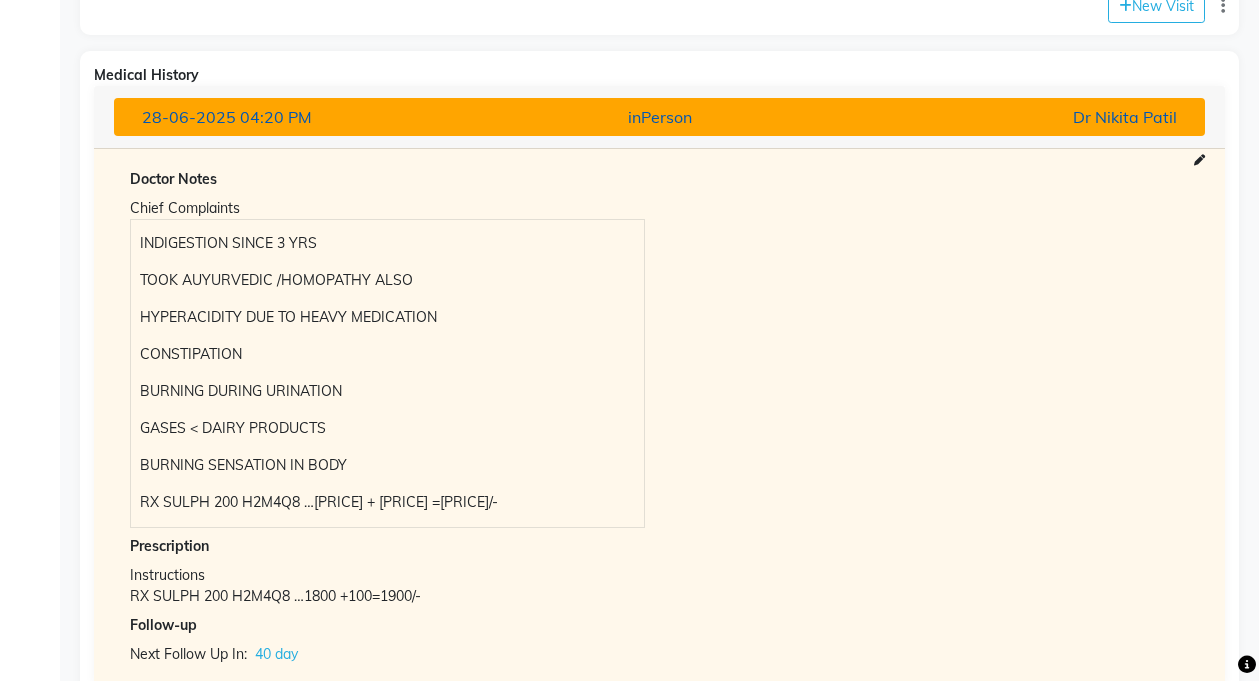 scroll, scrollTop: 0, scrollLeft: 0, axis: both 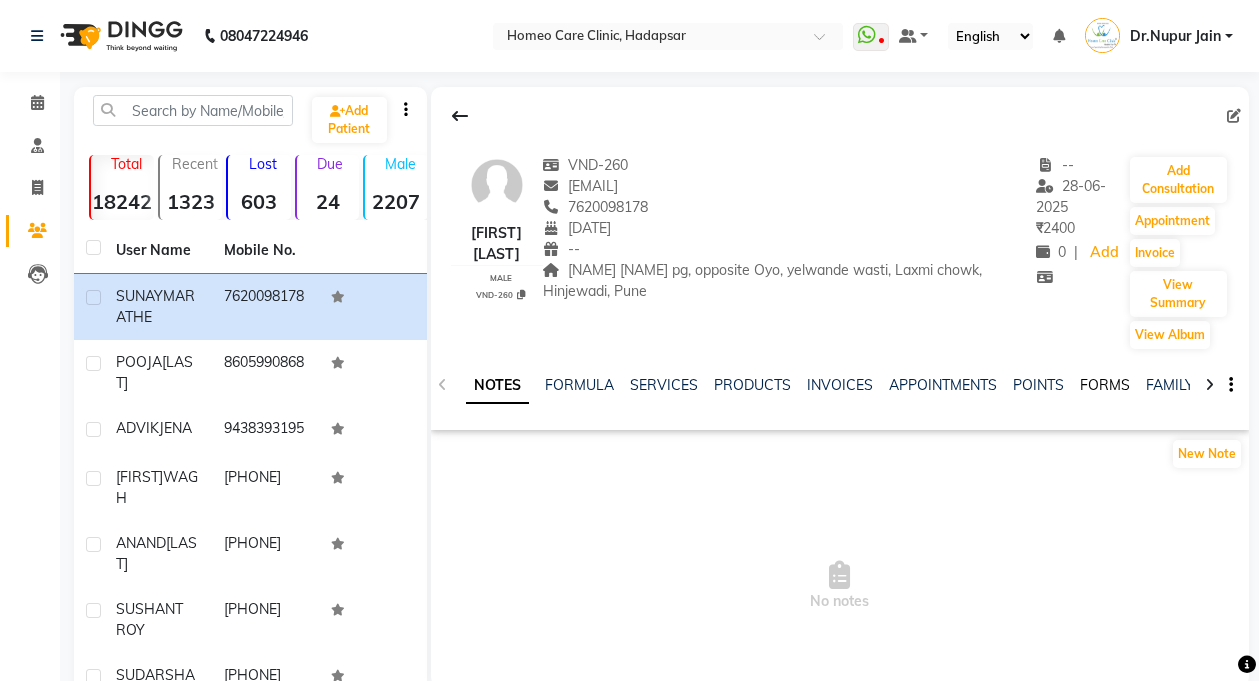 click on "FORMS" 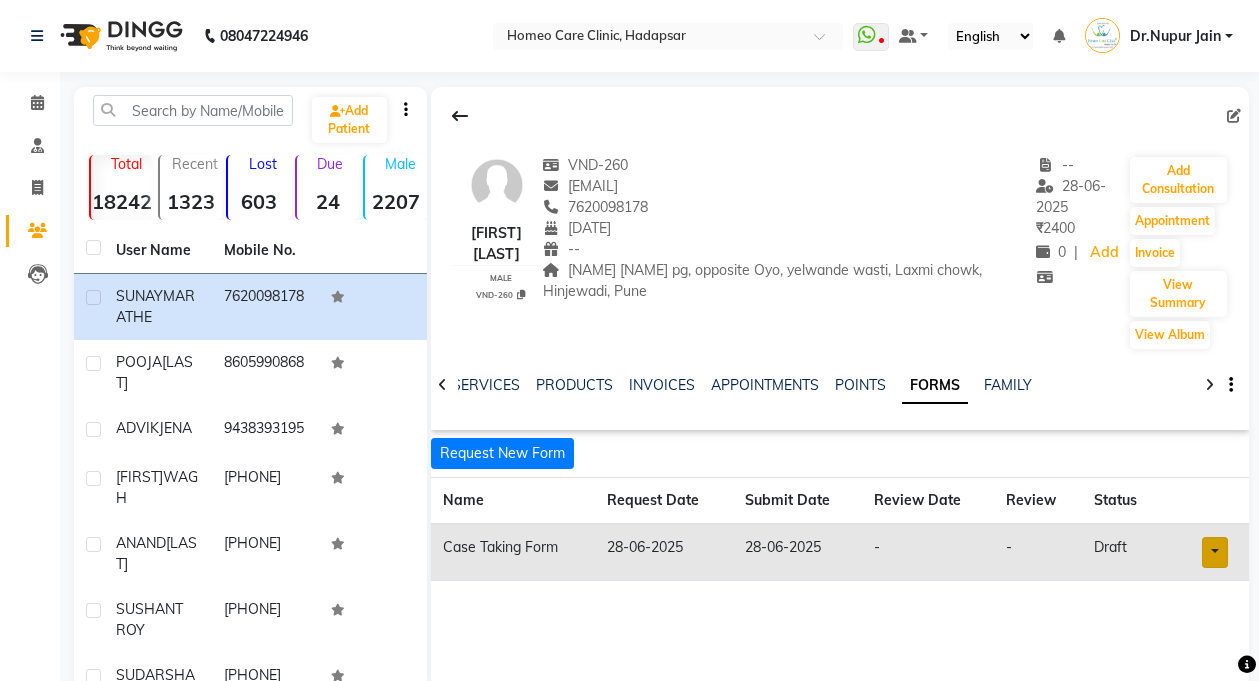 click at bounding box center (1215, 552) 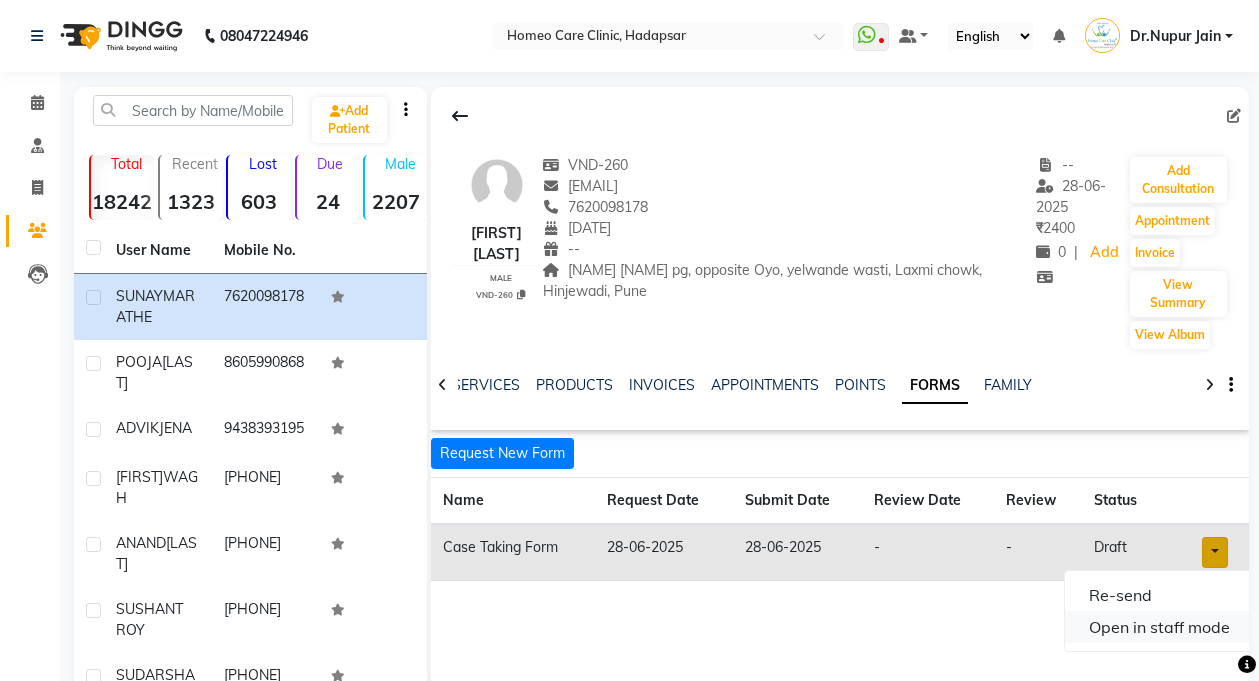 click on "Open in staff mode" 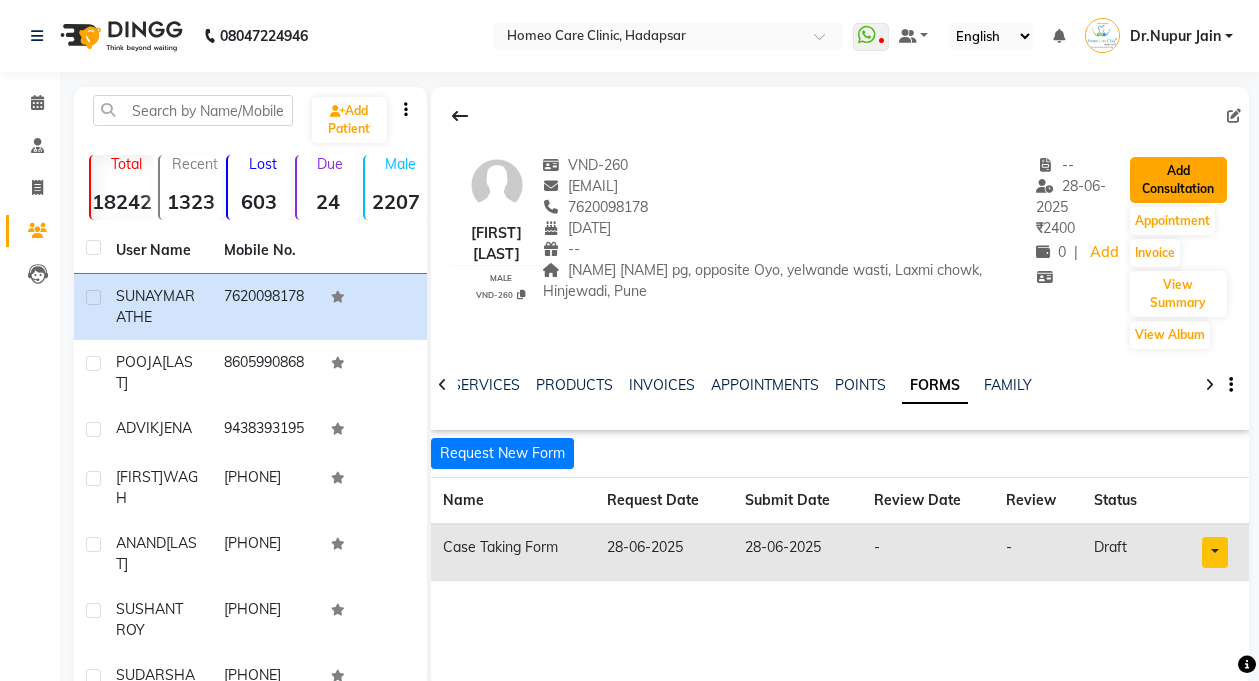 click on "Add Consultation" 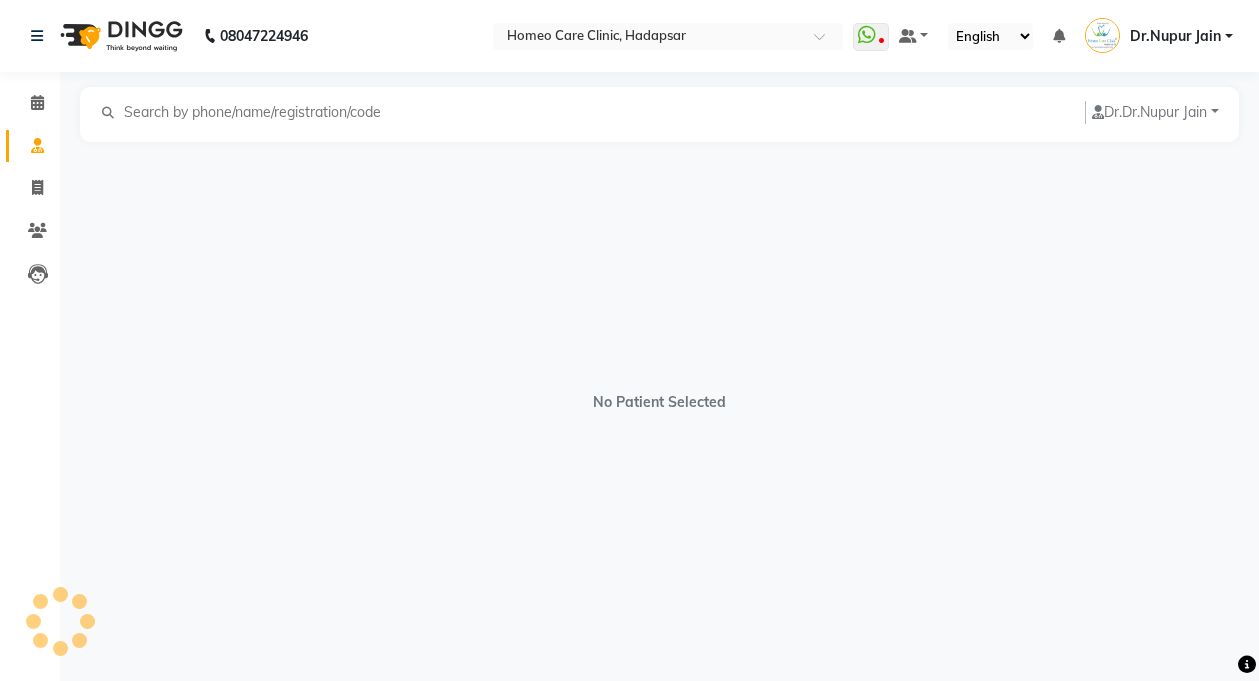 select on "male" 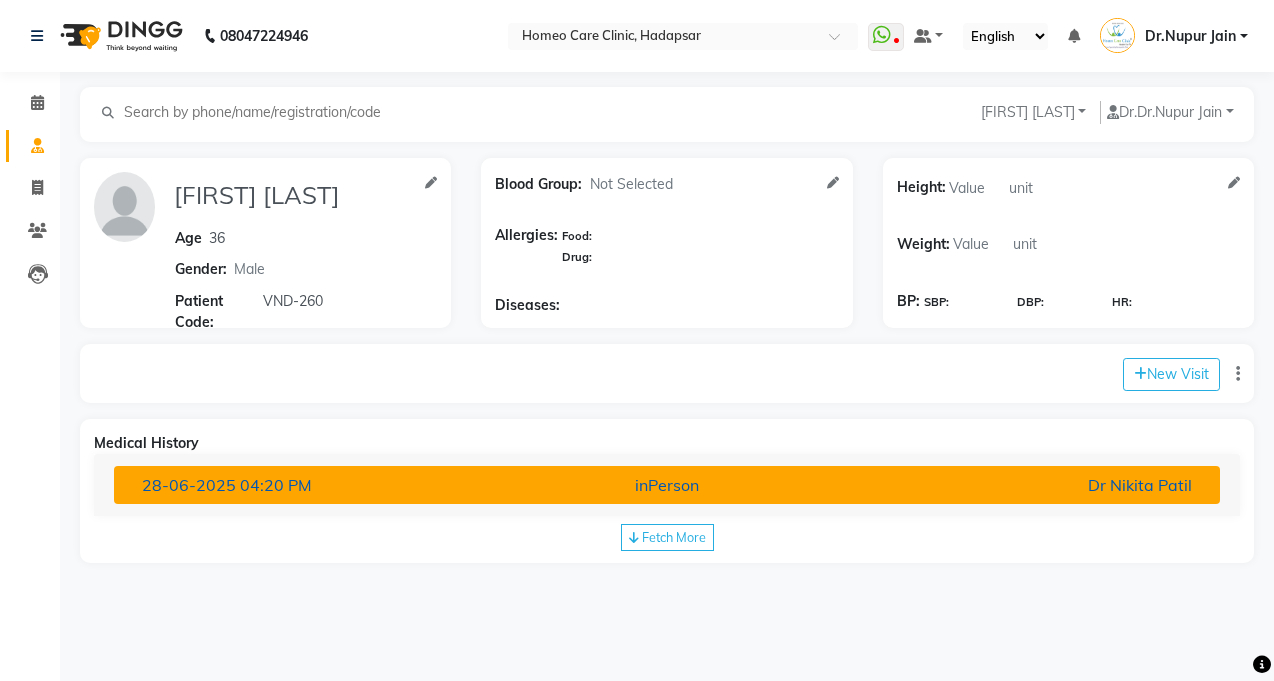 click on "28-06-2025 04:20 PM inPerson Dr Nikita Patil" at bounding box center (667, 485) 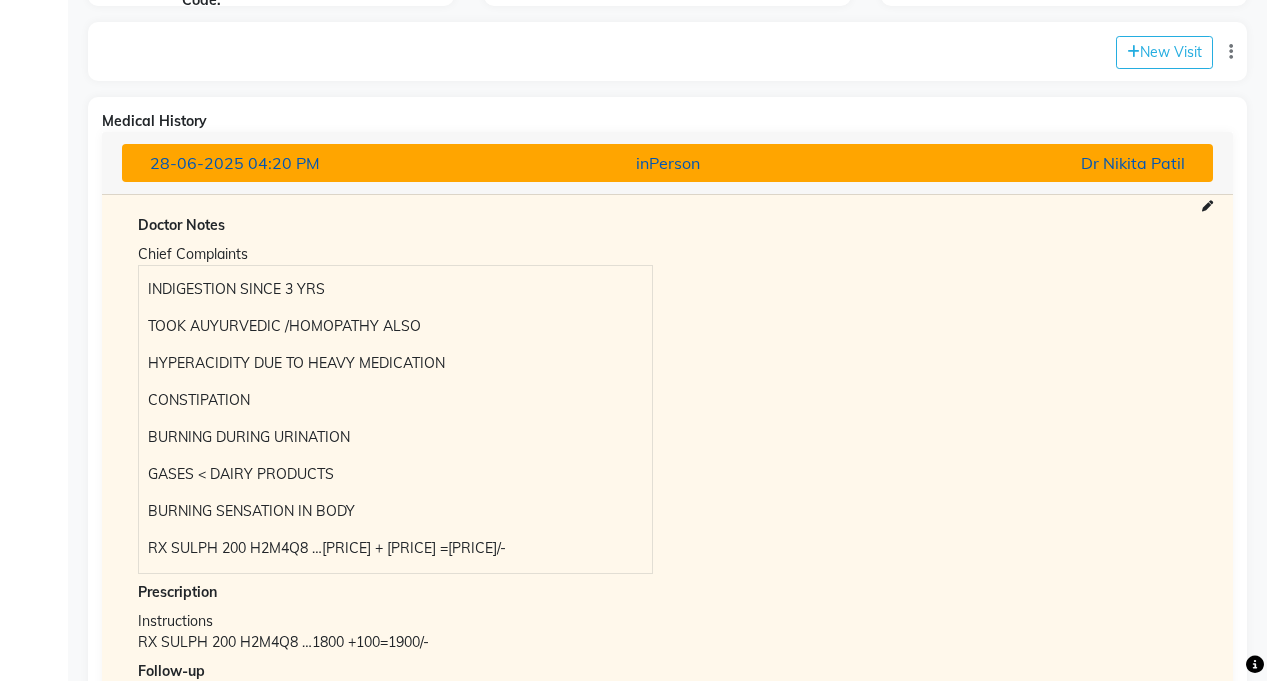 scroll, scrollTop: 336, scrollLeft: 0, axis: vertical 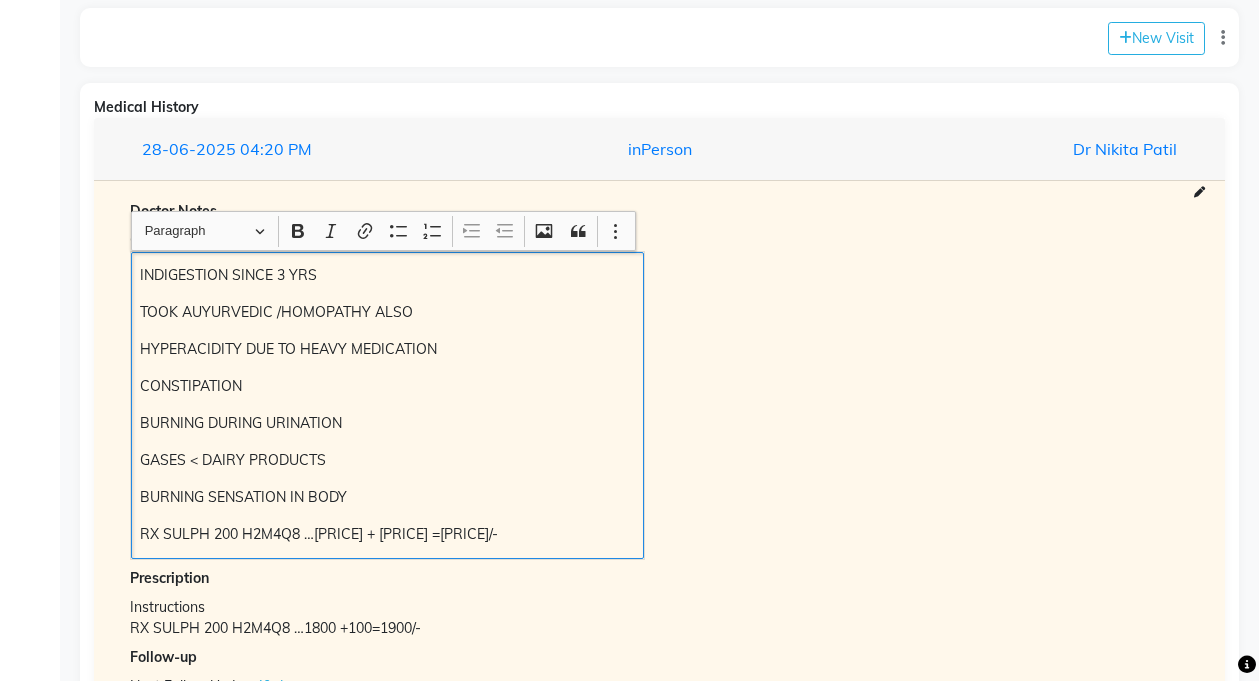 copy on "INDIGESTION SINCE 3 YRS TOOK AUYURVEDIC /HOMOPATHY ALSO  HYPERACIDITY  DUE TO HEAVY MEDICATION  CONSTIPATION BURNING DURING URINATION GASES < DAIRY PRODUCTS  BURNING SENSATION IN BODY" 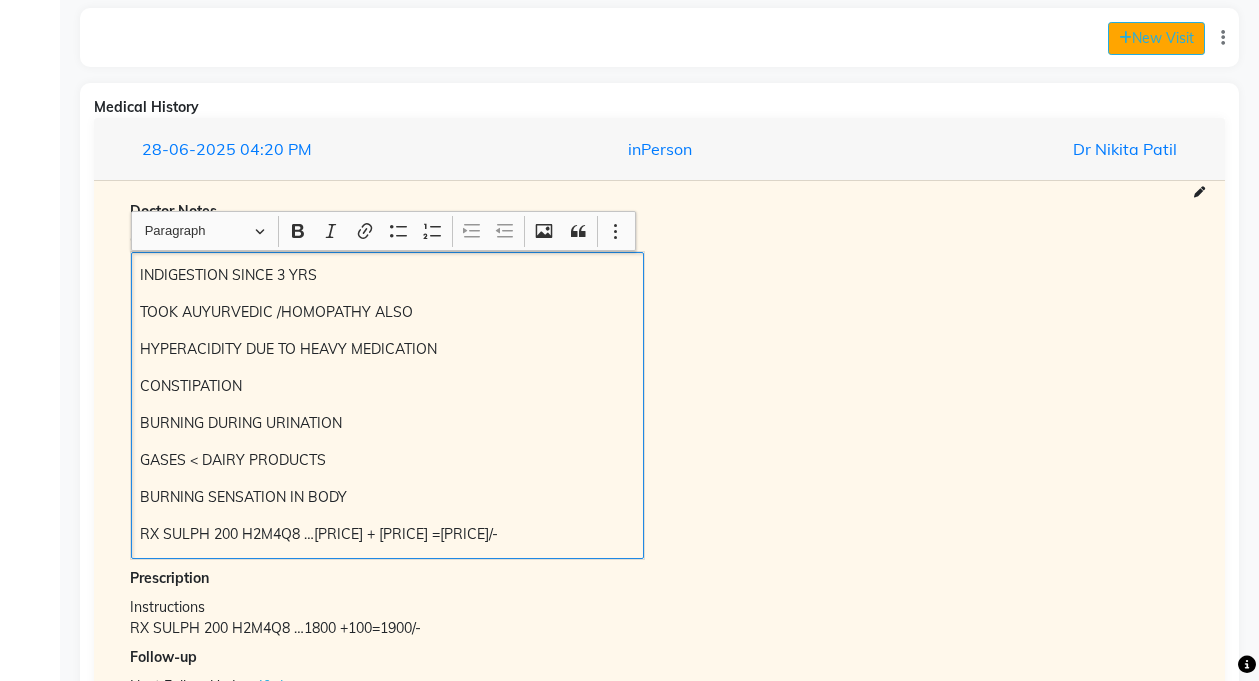 click on "New Visit" 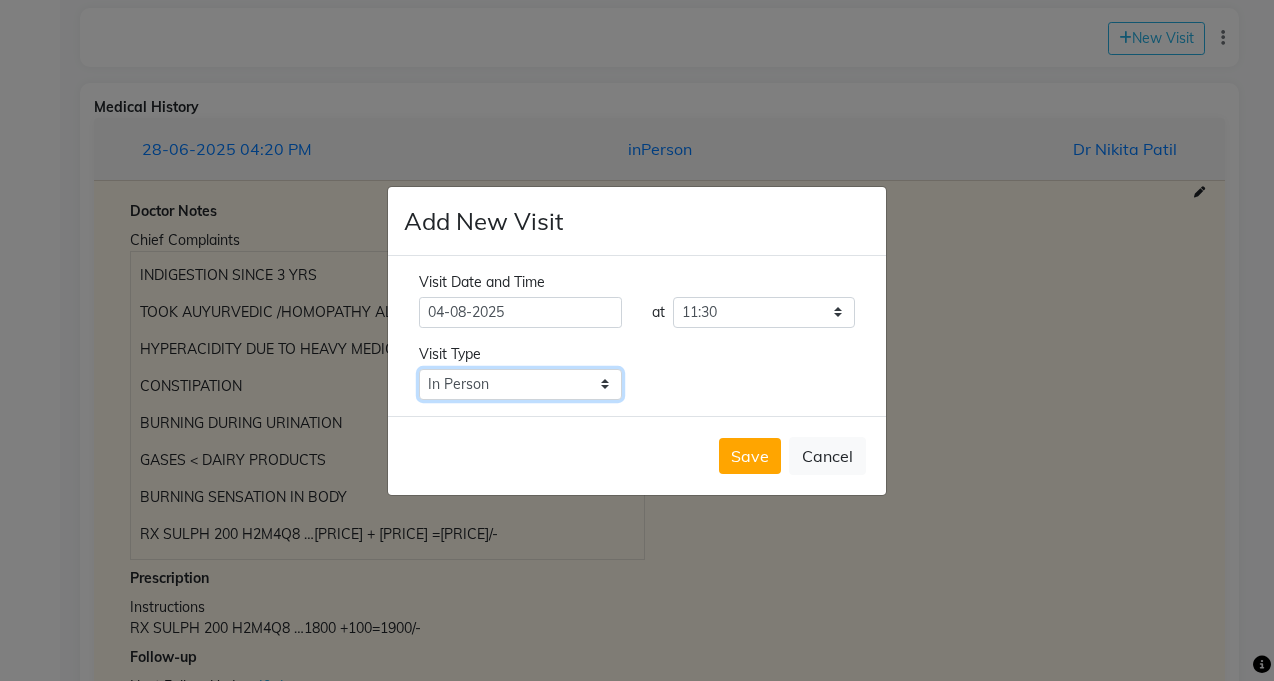 click on "Select Type In Person Video Phone Chat" 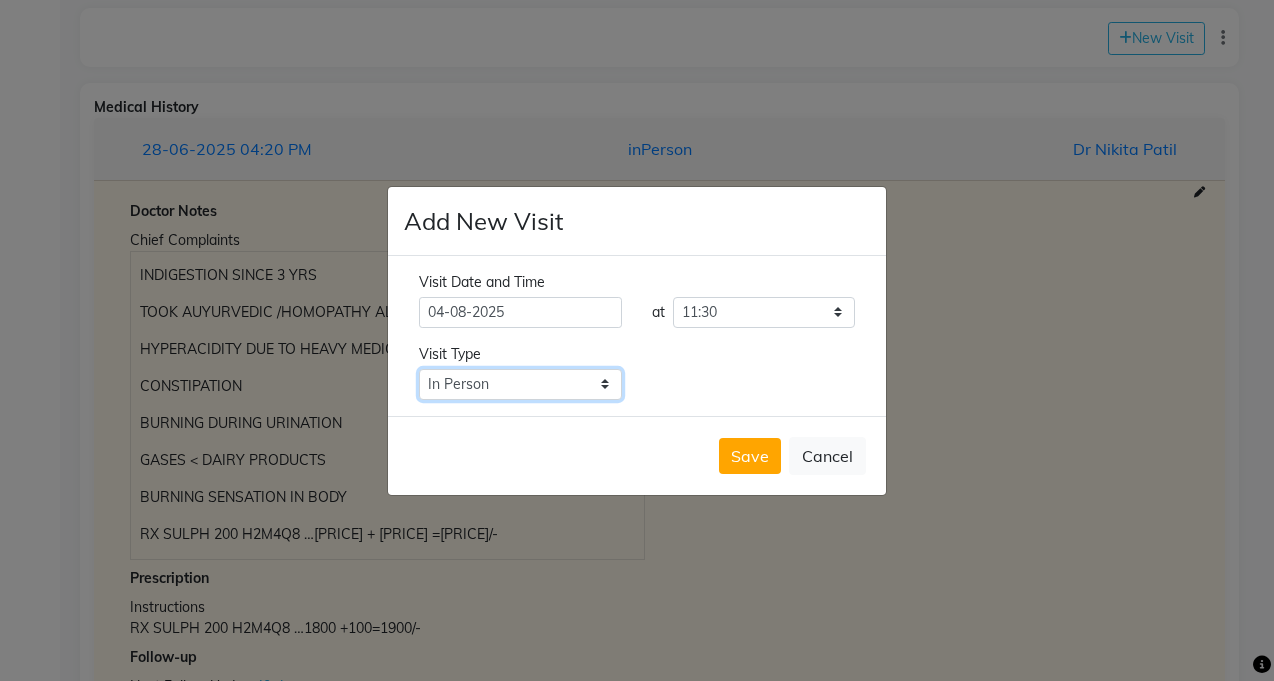 select on "phone" 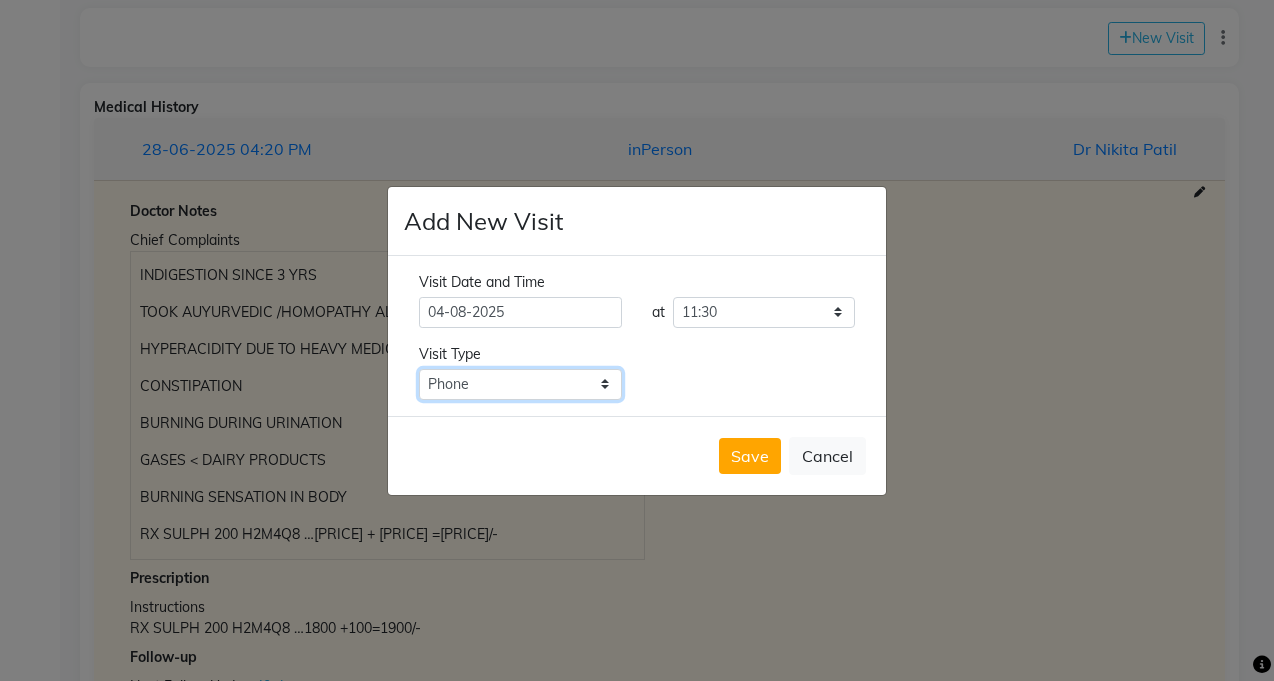 click on "Select Type In Person Video Phone Chat" 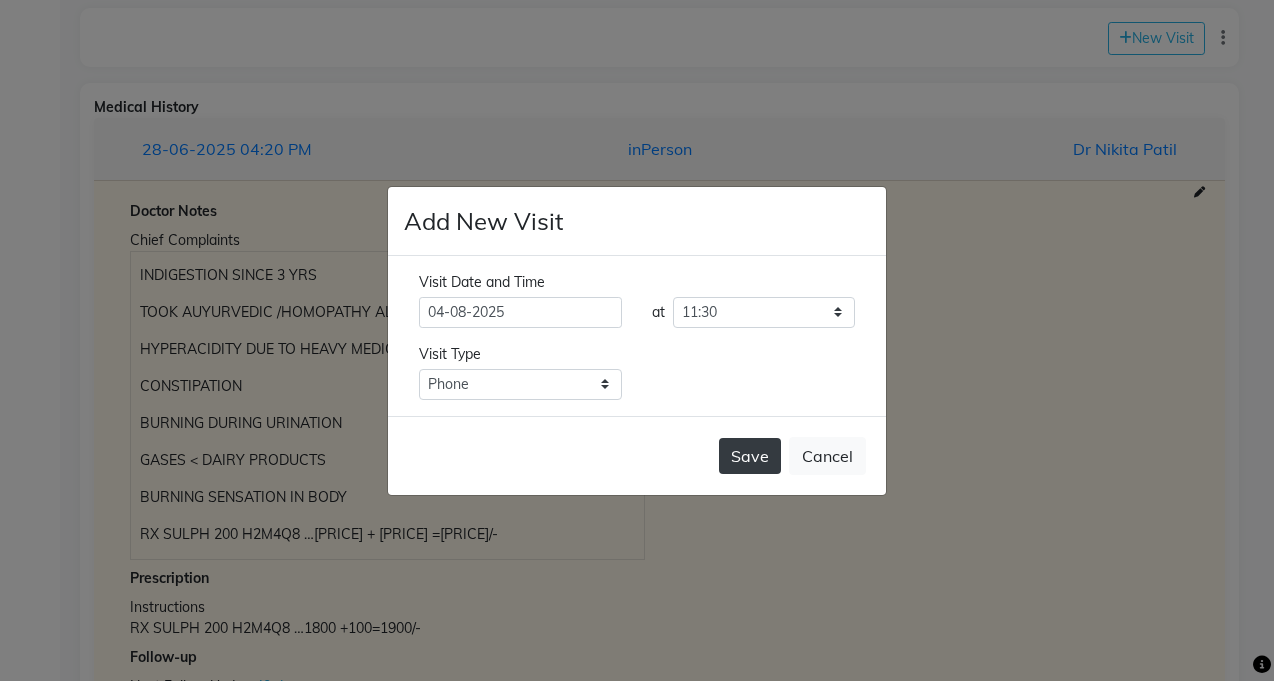 click on "Save" 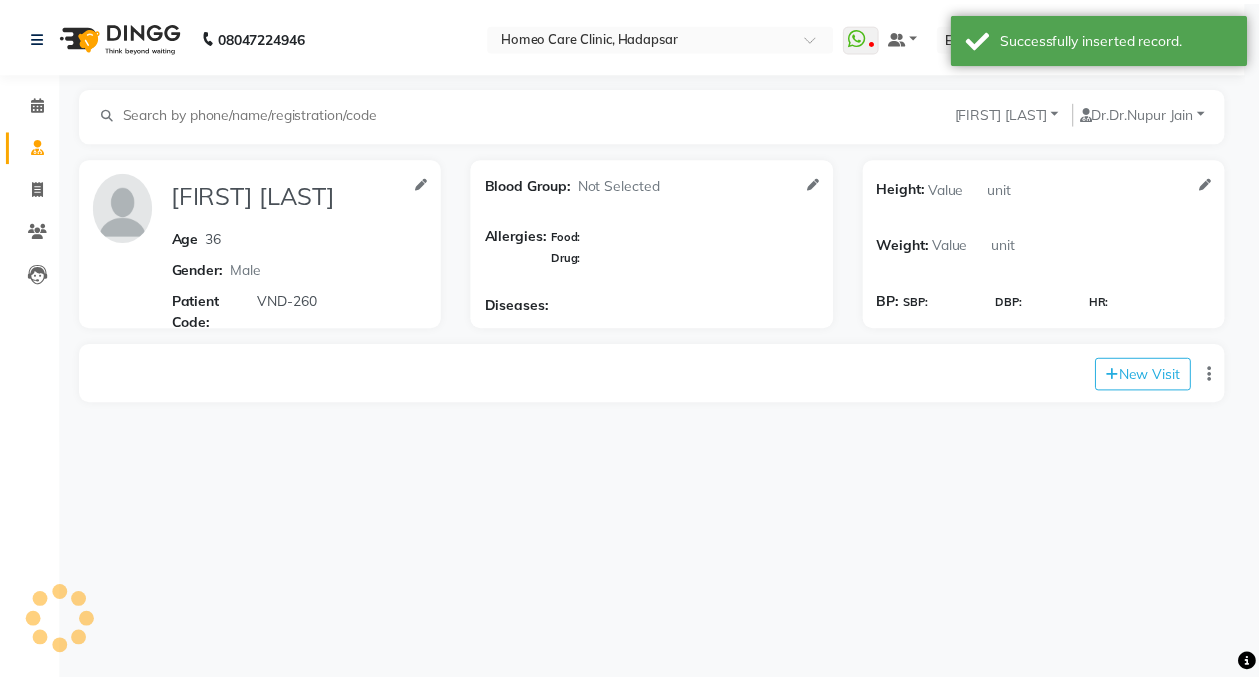scroll, scrollTop: 0, scrollLeft: 0, axis: both 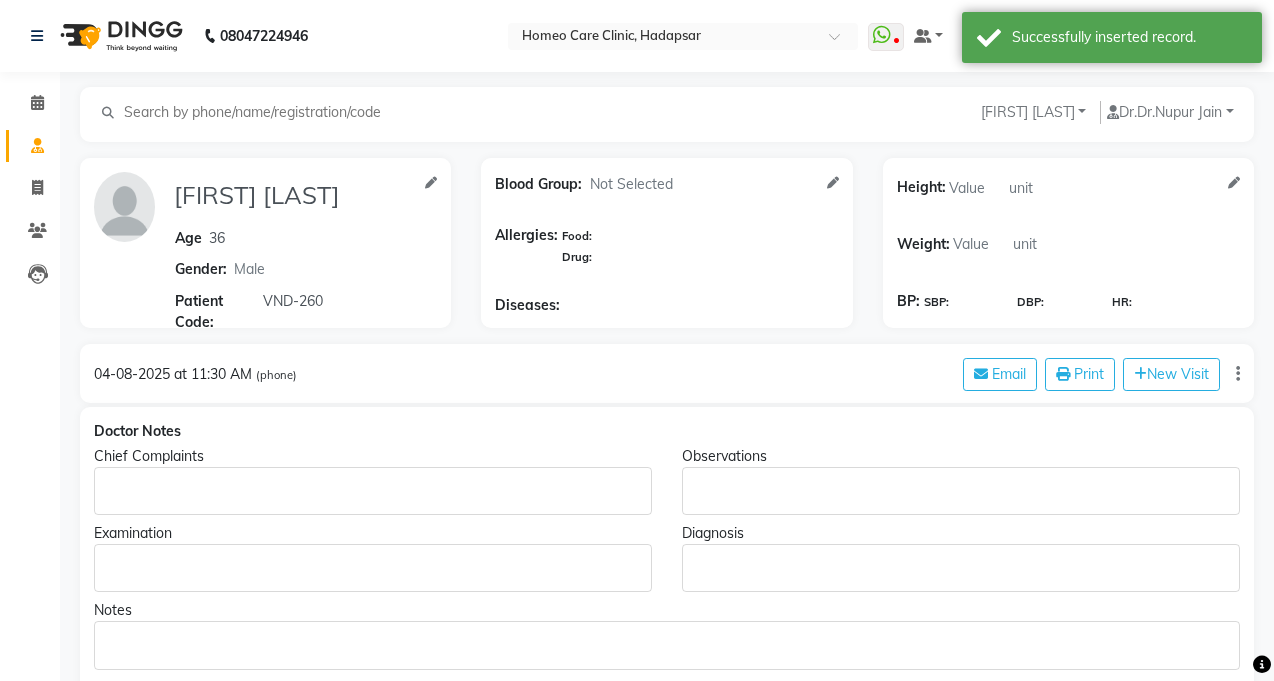 type on "[FIRST] [LAST]" 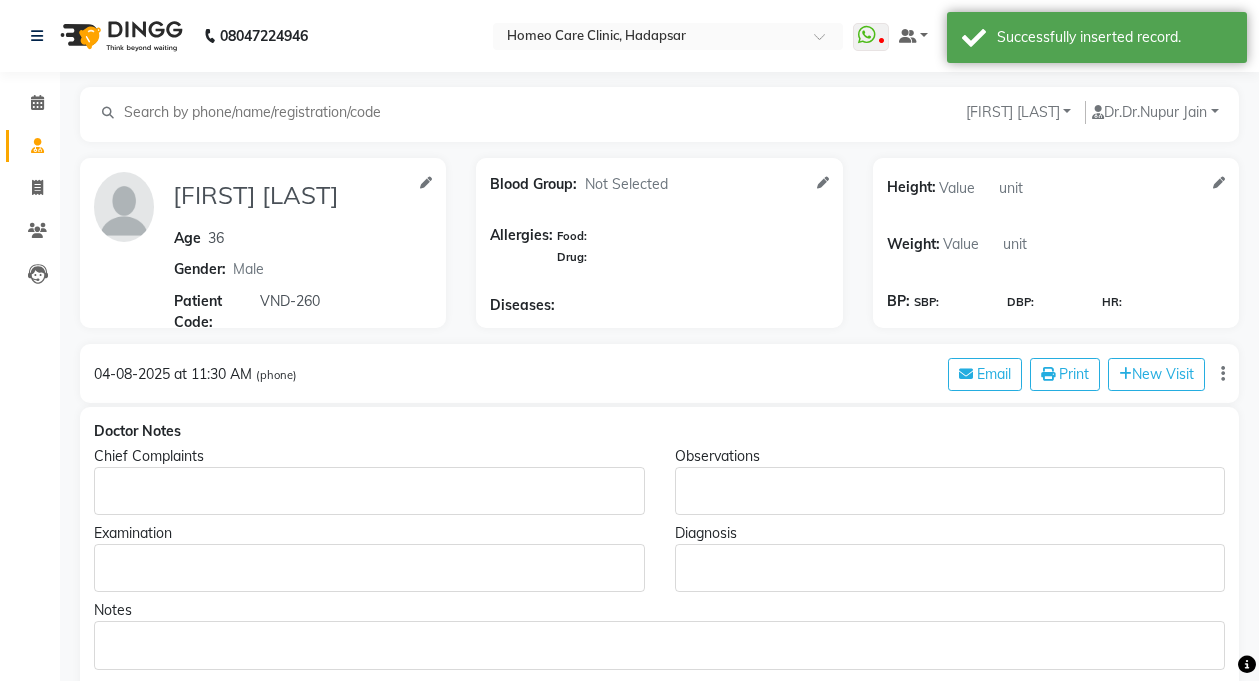 click 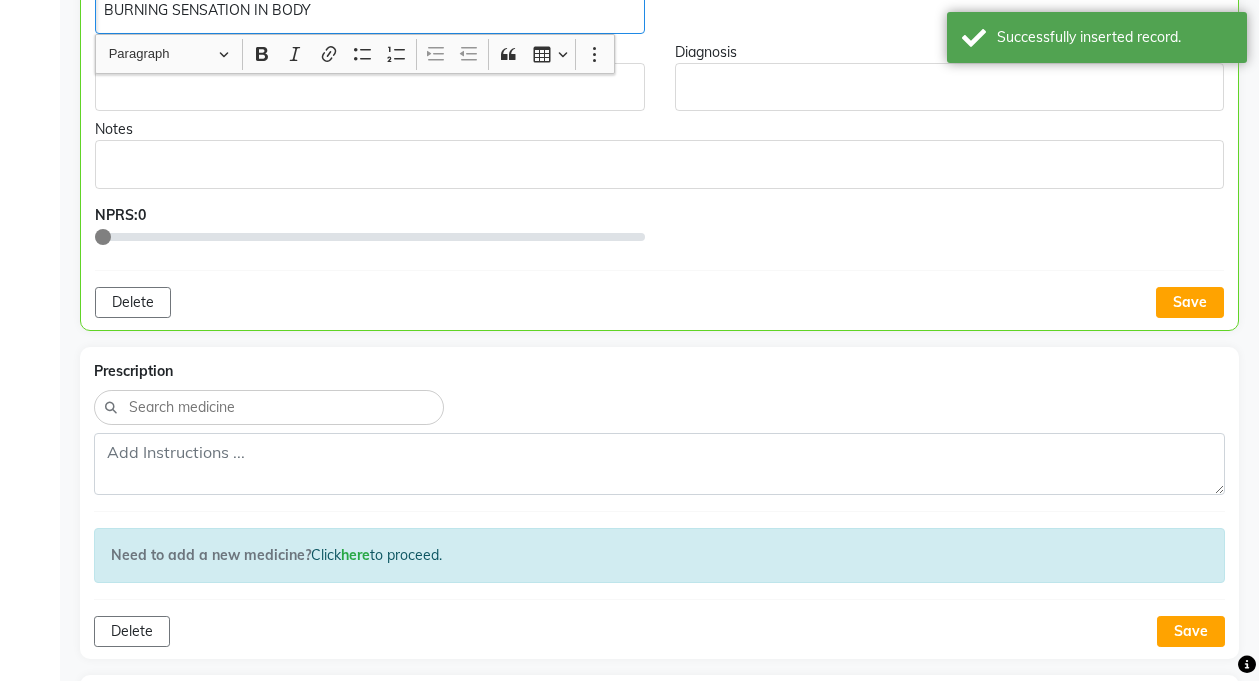 scroll, scrollTop: 706, scrollLeft: 0, axis: vertical 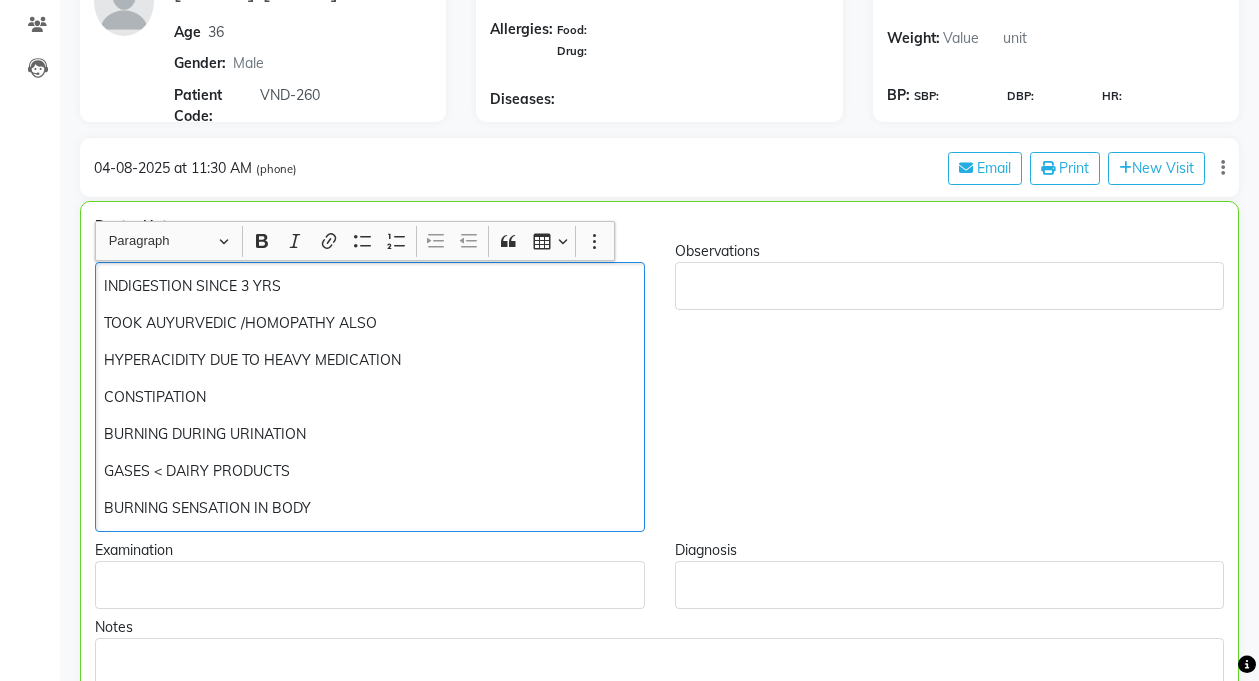 click on "GASES < DAIRY PRODUCTS" 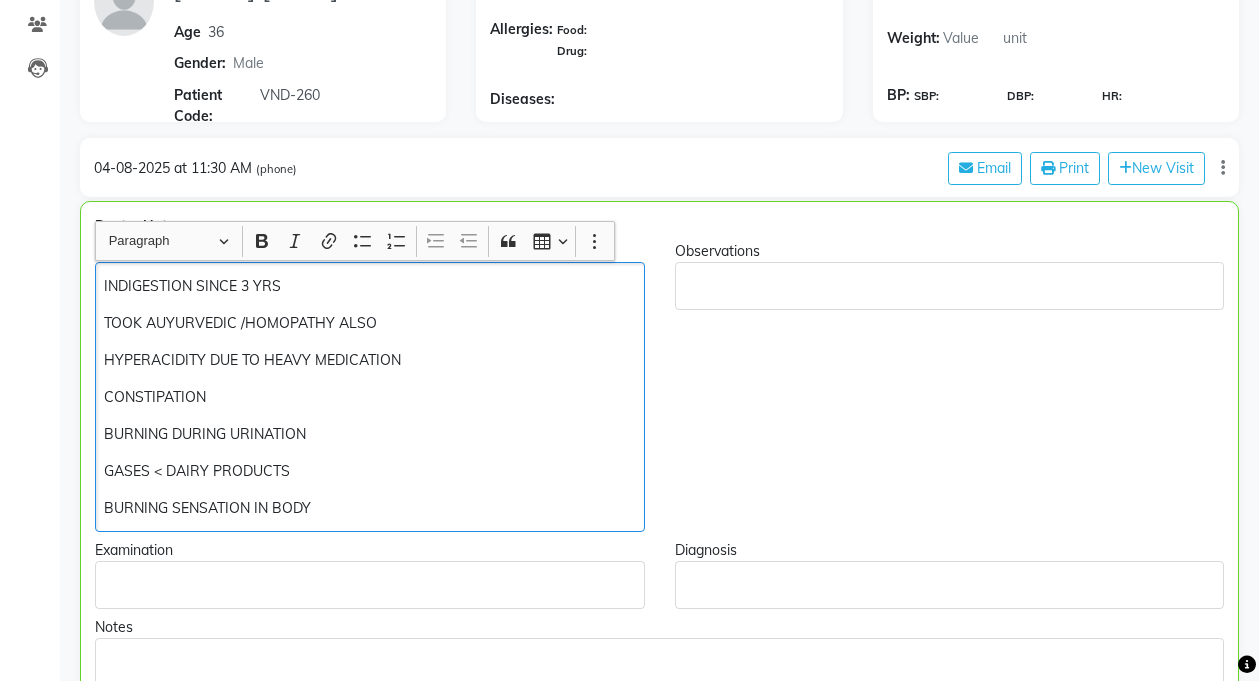 type 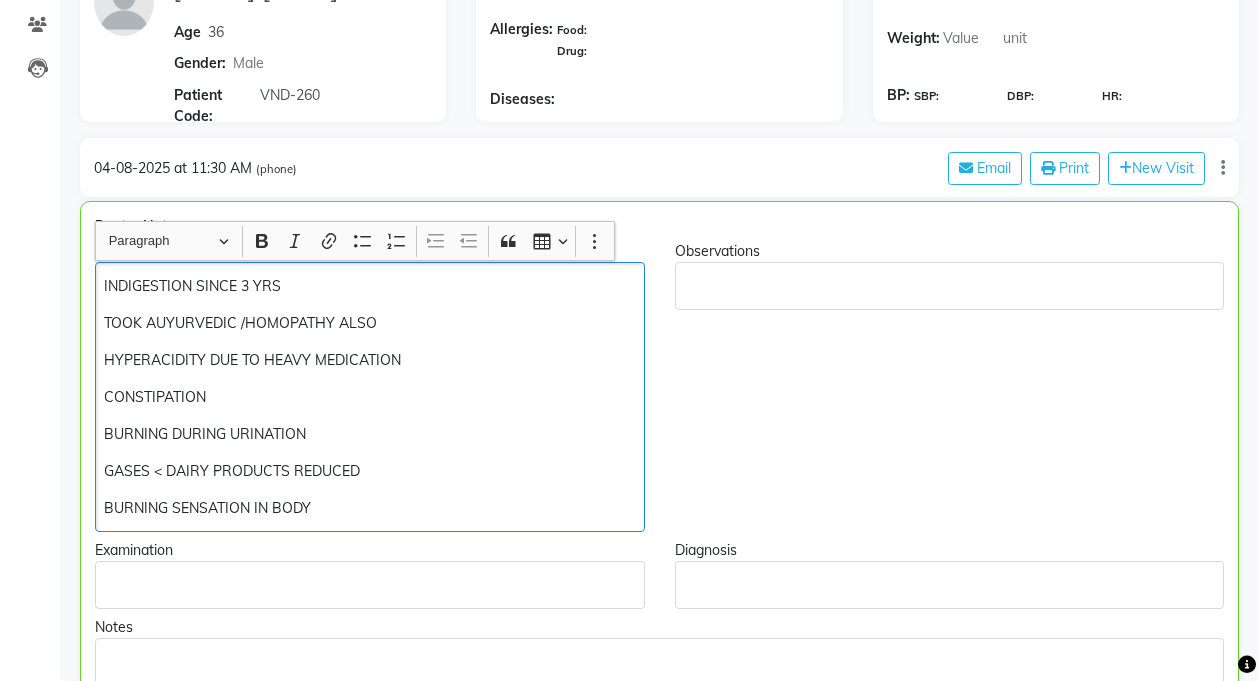click on "CONSTIPATION" 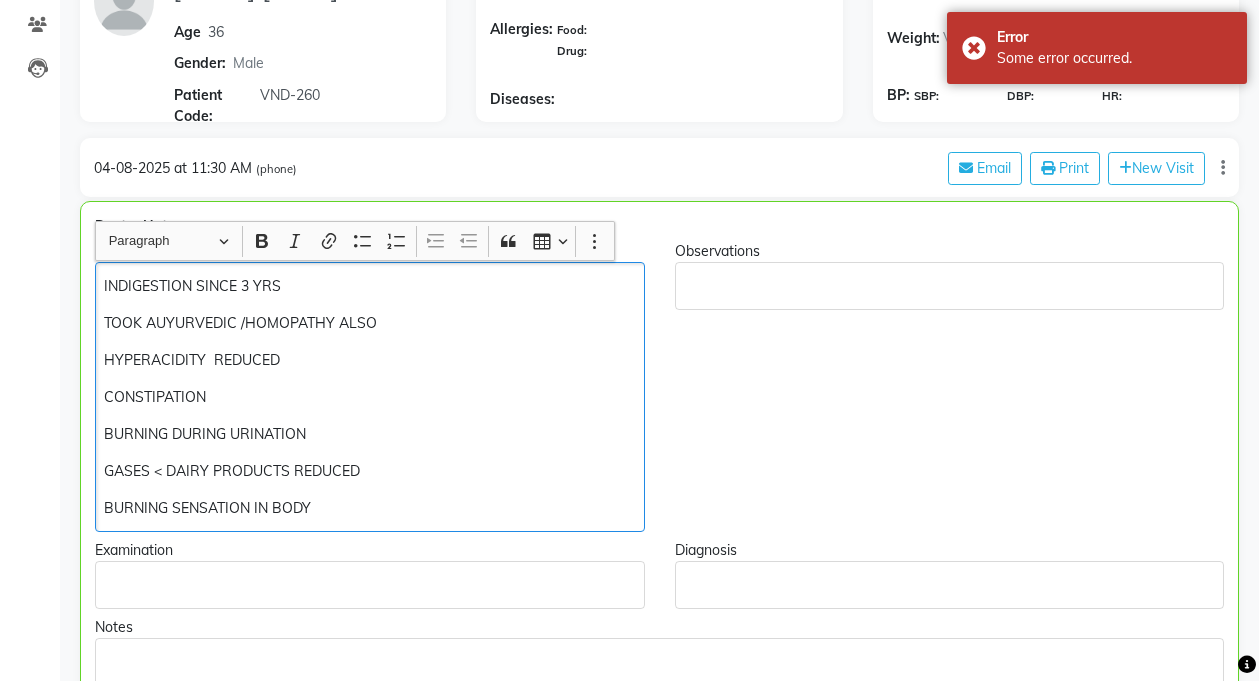 click on "INDIGESTION SINCE 3 YRS TOOK AUYURVEDIC /HOMOPATHY ALSO  HYPERACIDITY  REDUCED CONSTIPATION BURNING DURING URINATION GASES < DAIRY PRODUCTS REDUCED BURNING SENSATION IN BODY" 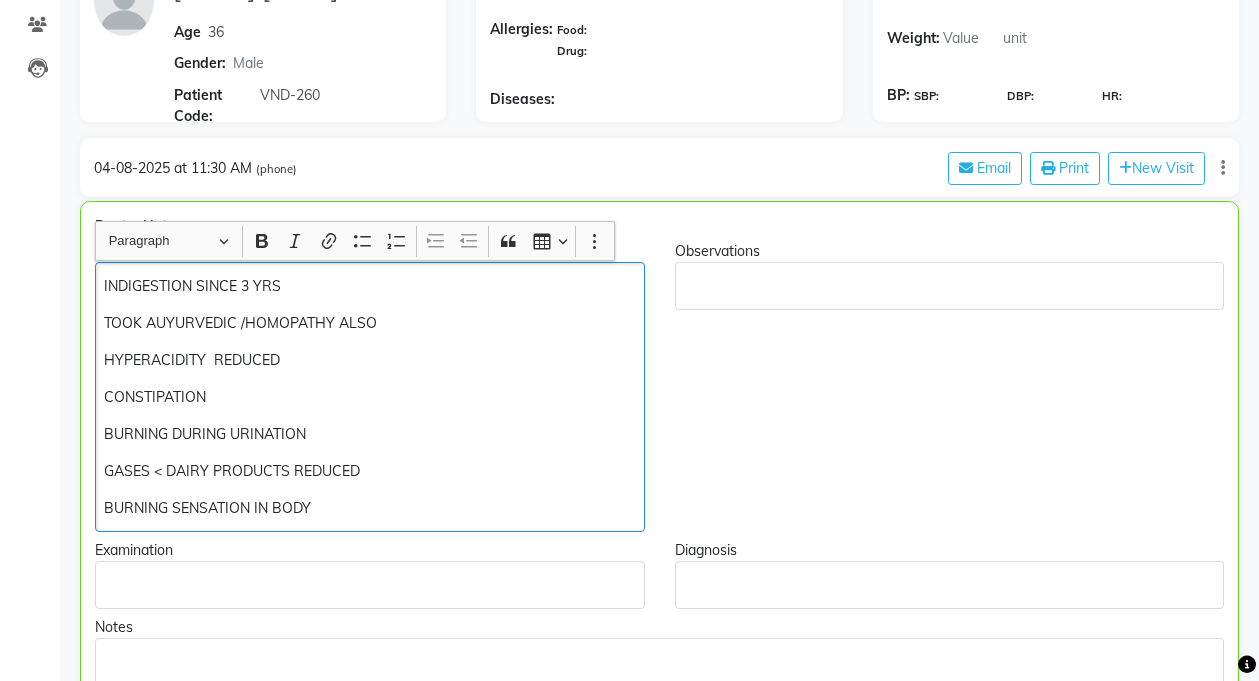 click on "BURNING SENSATION IN BODY" 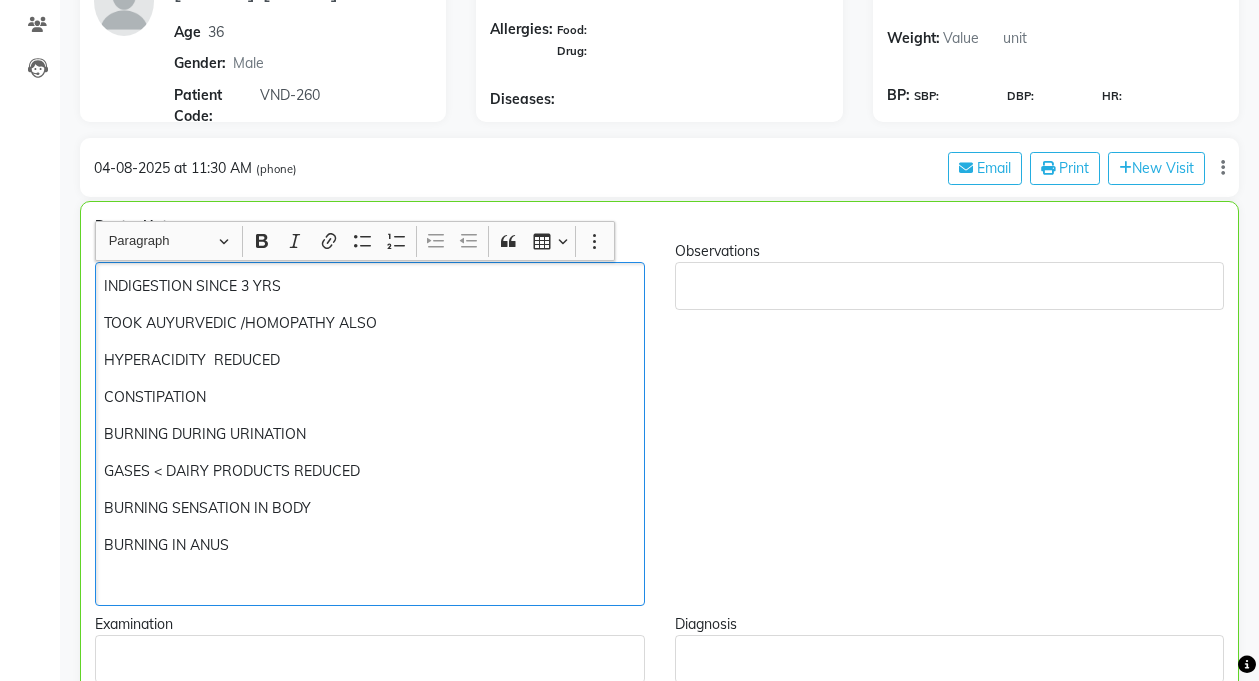 click on "BURNING SENSATION IN BODY" 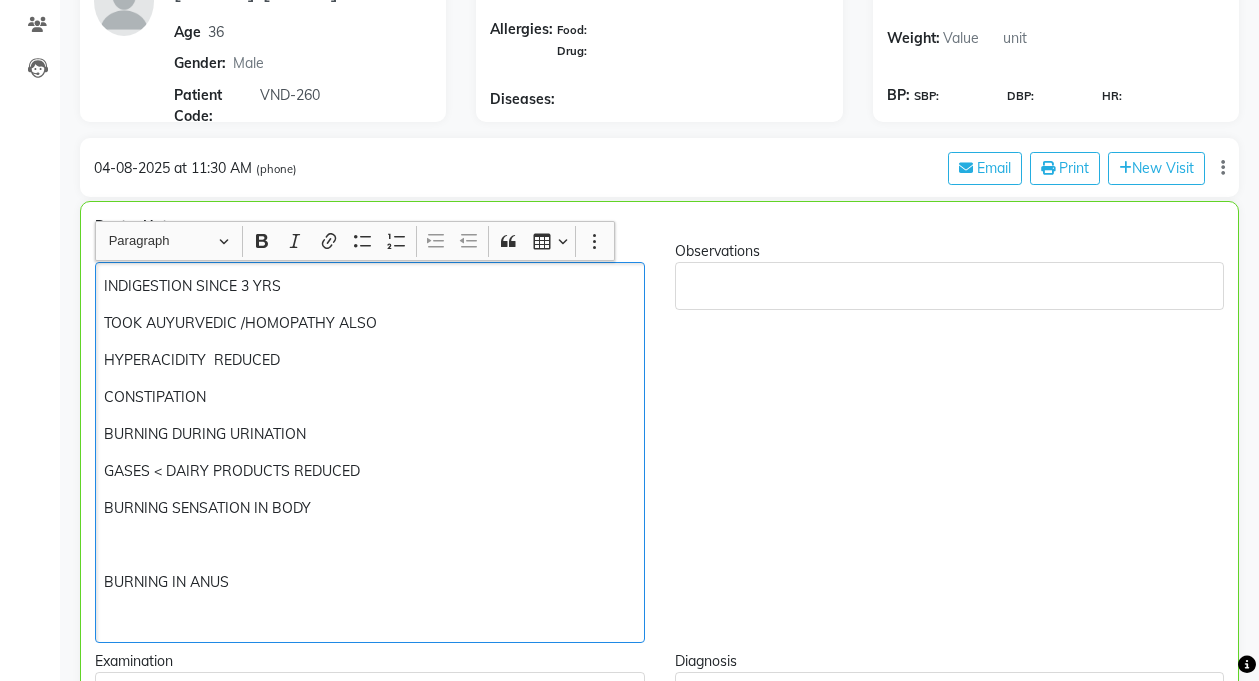 click on "INDIGESTION SINCE 3 YRS TOOK AUYURVEDIC /HOMOPATHY ALSO  HYPERACIDITY  REDUCED CONSTIPATION BURNING DURING URINATION GASES < DAIRY PRODUCTS REDUCED BURNING SENSATION IN BODY  BURNING IN ANUS" 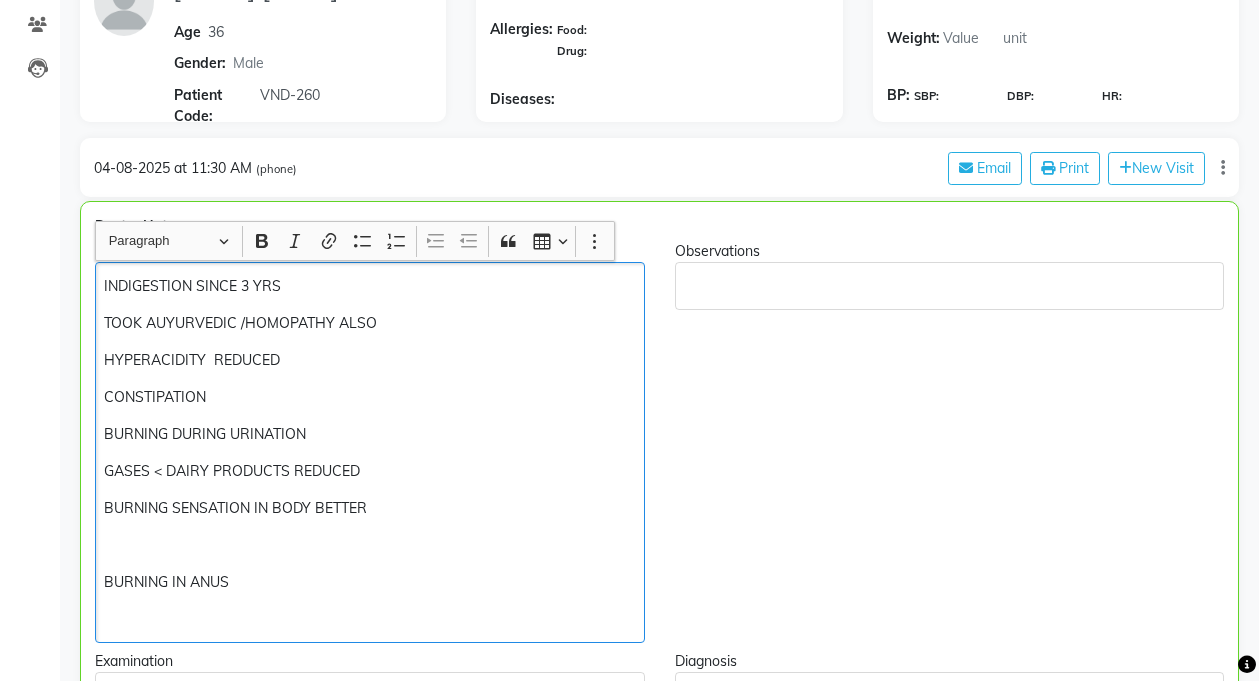click on "INDIGESTION SINCE 3 YRS TOOK AUYURVEDIC /HOMOPATHY ALSO  HYPERACIDITY  REDUCED CONSTIPATION BURNING DURING URINATION GASES < DAIRY PRODUCTS REDUCED BURNING SENSATION IN BODY BETTER BURNING IN ANUS" 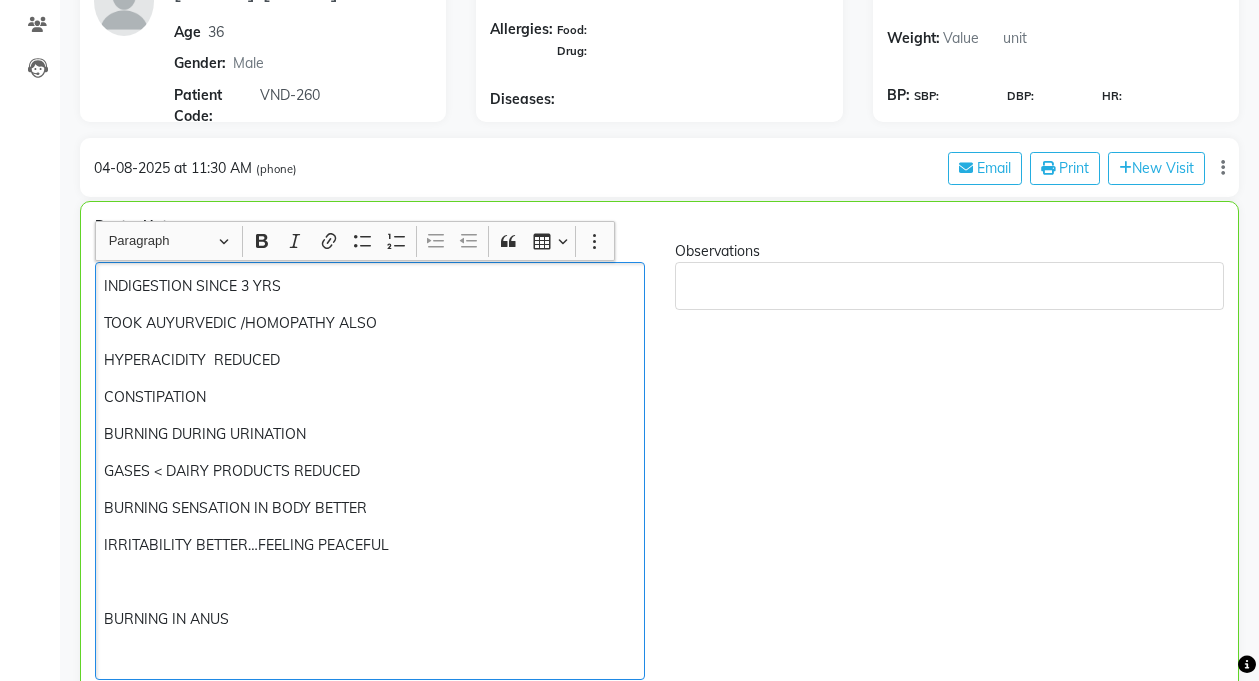 click on "INDIGESTION SINCE 3 YRS TOOK AUYURVEDIC /HOMOPATHY ALSO  HYPERACIDITY  REDUCED CONSTIPATION BURNING DURING URINATION  GASES < DAIRY PRODUCTS REDUCED BURNING SENSATION IN BODY BETTER IRRITABILITY BETTER…FEELING PEACEFUL BURNING IN ANUS" 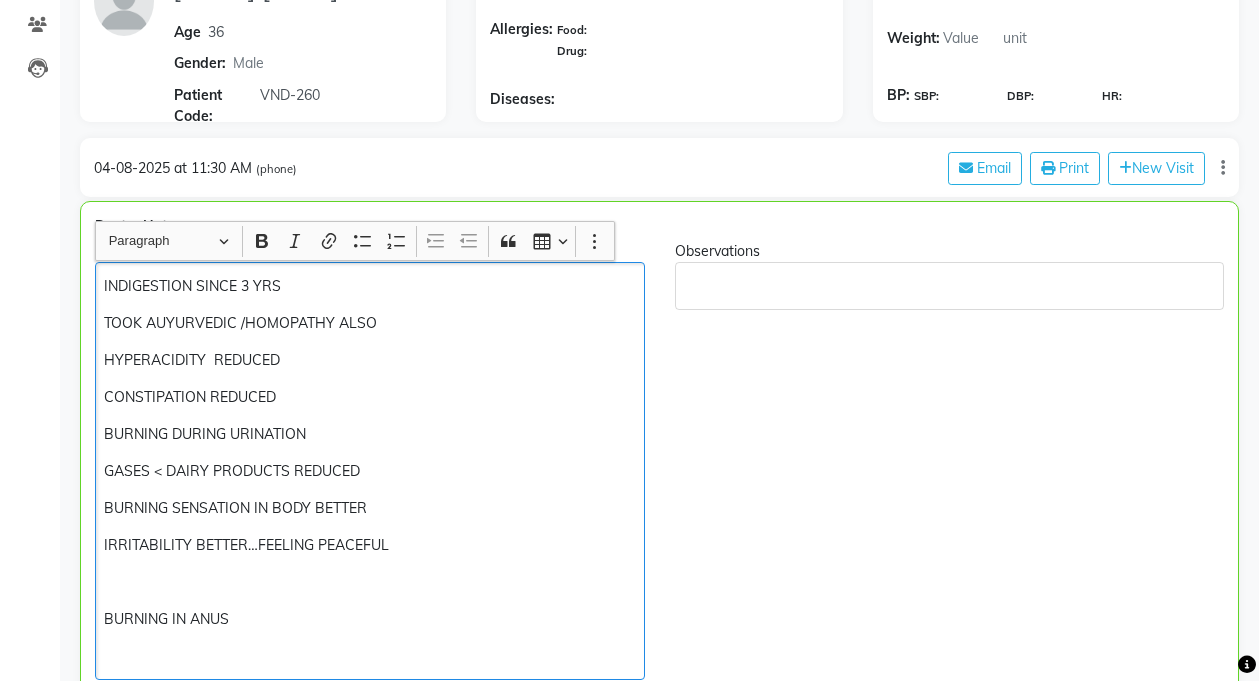 click on "INDIGESTION SINCE 3 YRS TOOK AUYURVEDIC /HOMOPATHY ALSO  HYPERACIDITY  REDUCED CONSTIPATION REDUCED BURNING DURING URINATION  GASES < DAIRY PRODUCTS REDUCED BURNING SENSATION IN BODY BETTER IRRITABILITY BETTER…FEELING PEACEFUL BURNING IN ANUS" 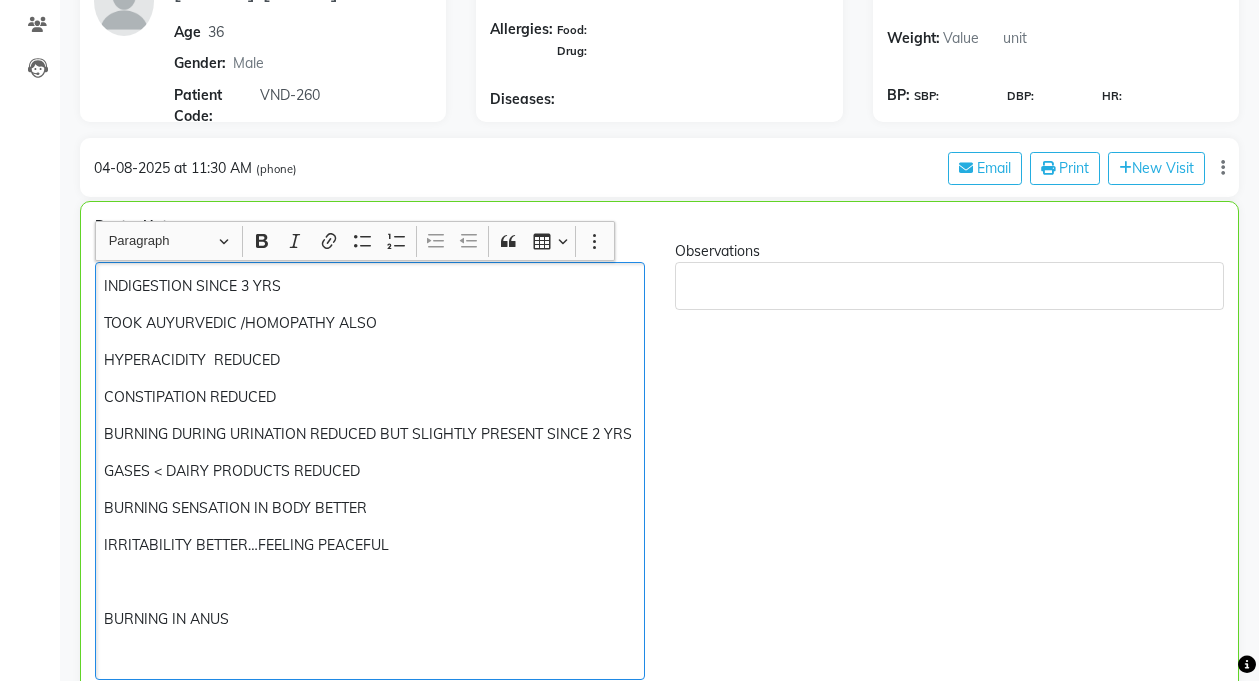 click on "CONSTIPATION REDUCED" 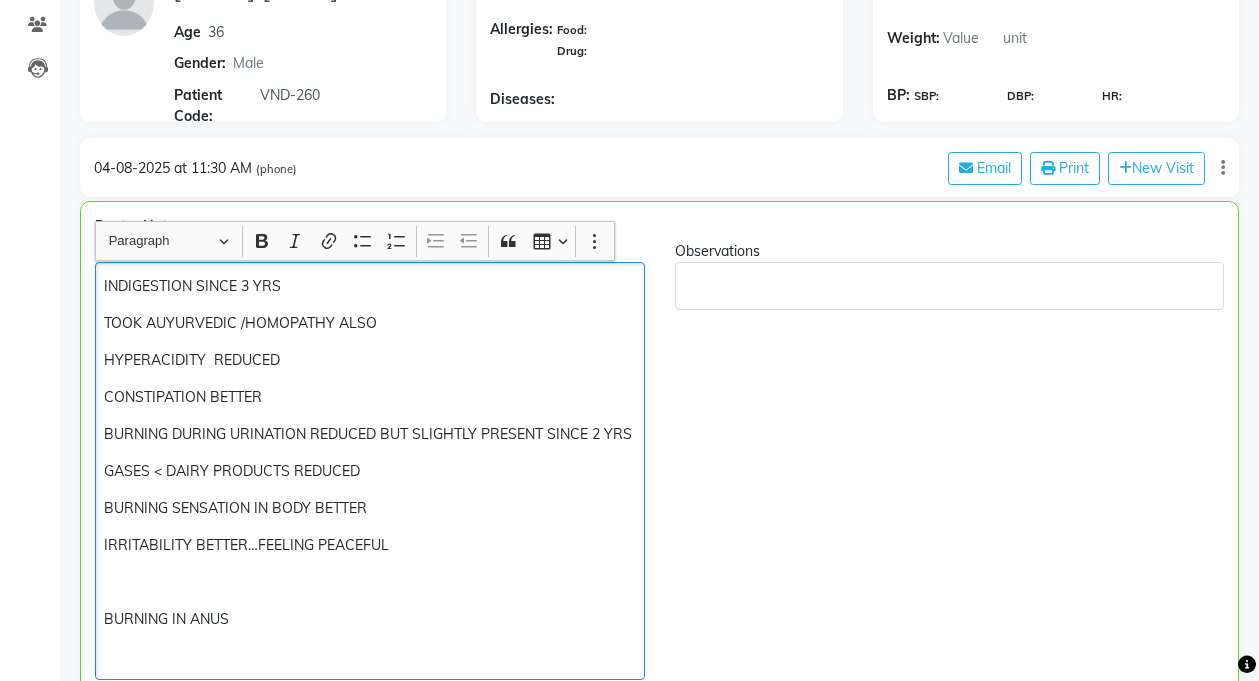click 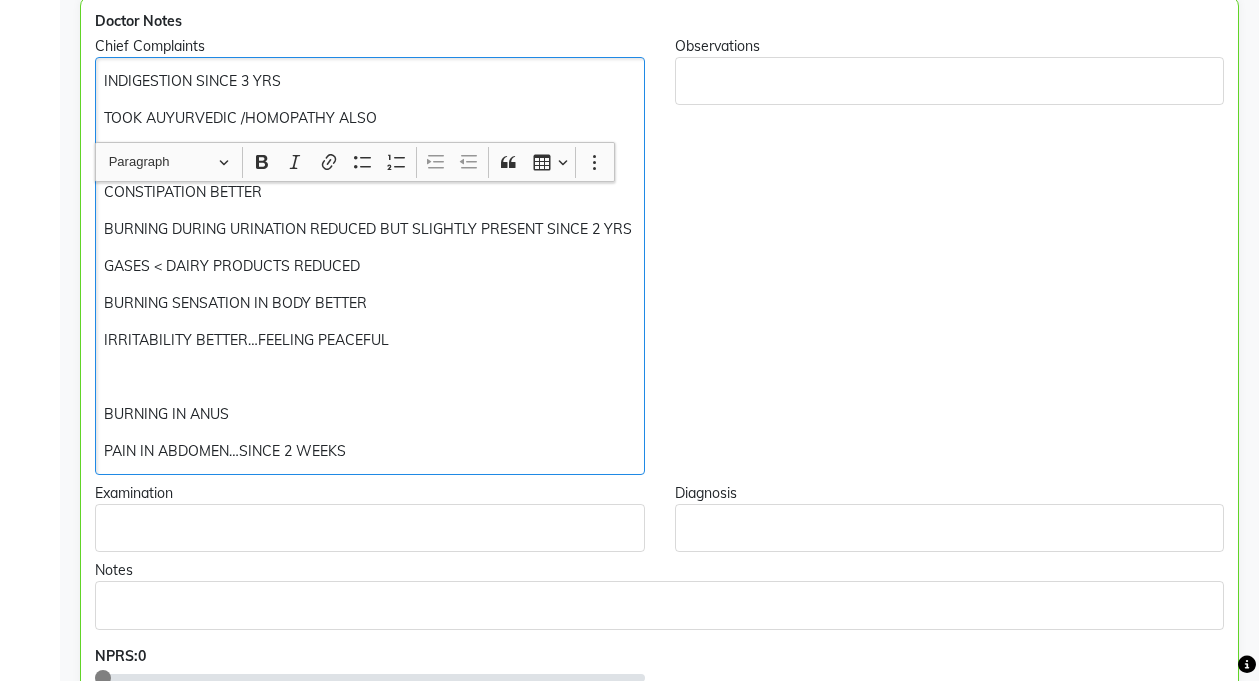 scroll, scrollTop: 555, scrollLeft: 0, axis: vertical 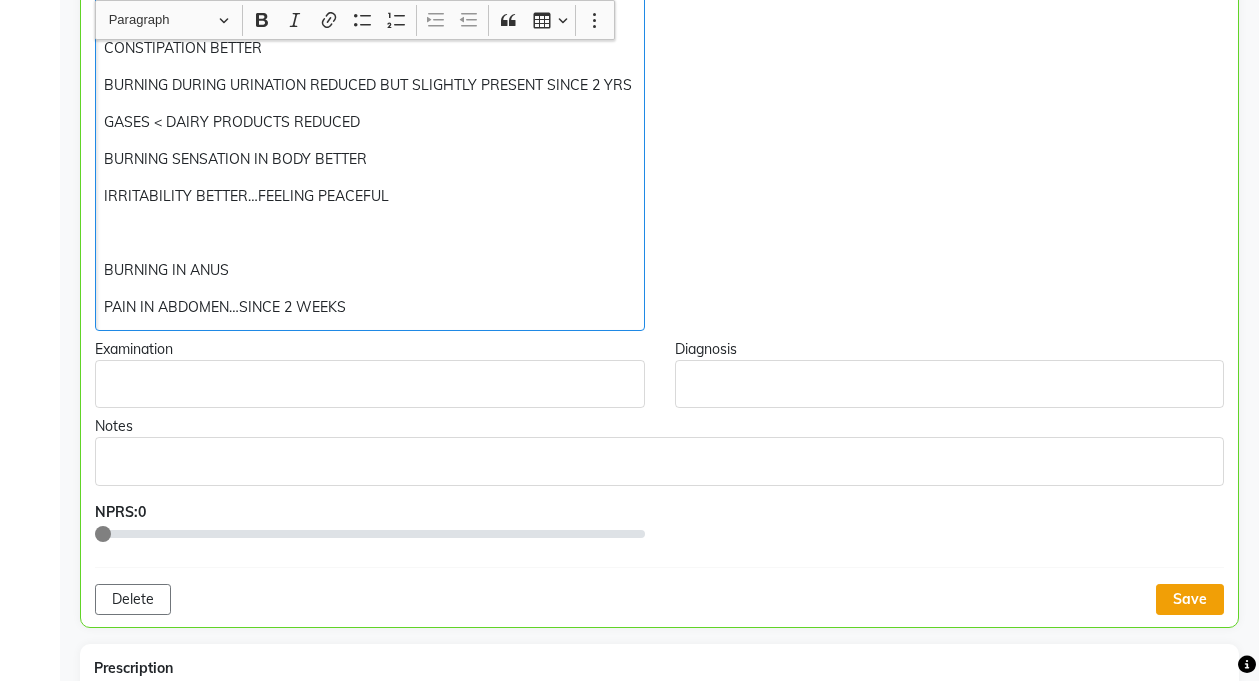 click on "Save" 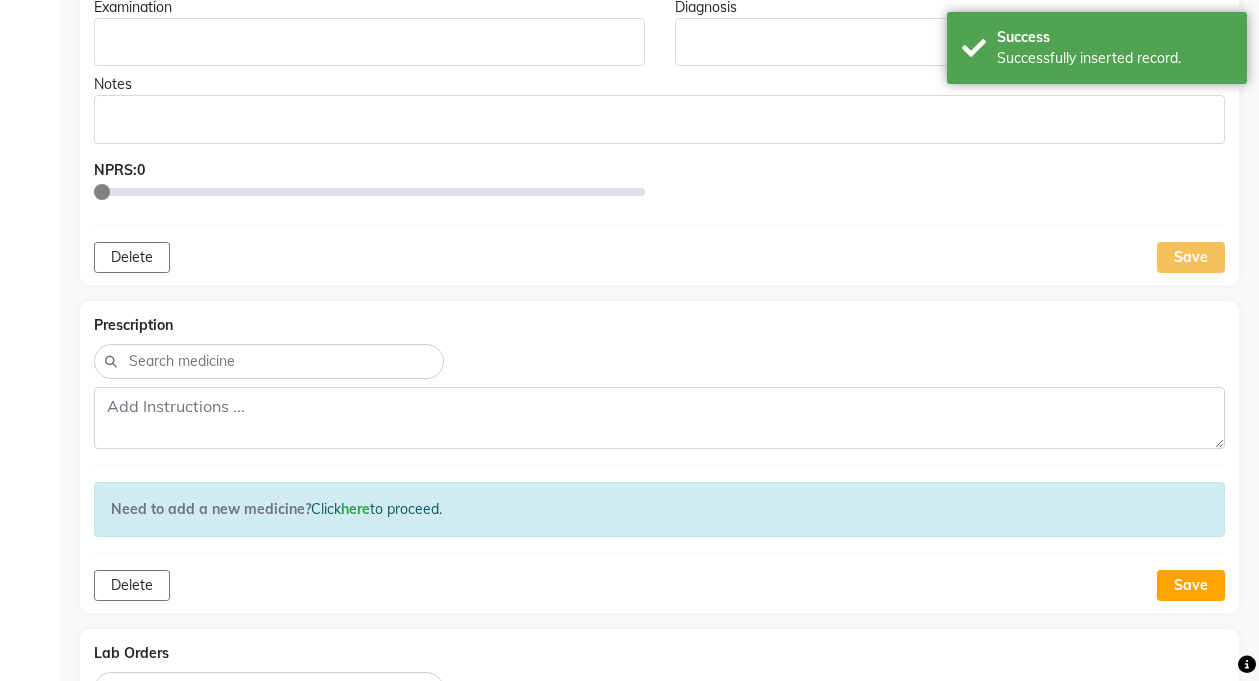 scroll, scrollTop: 898, scrollLeft: 0, axis: vertical 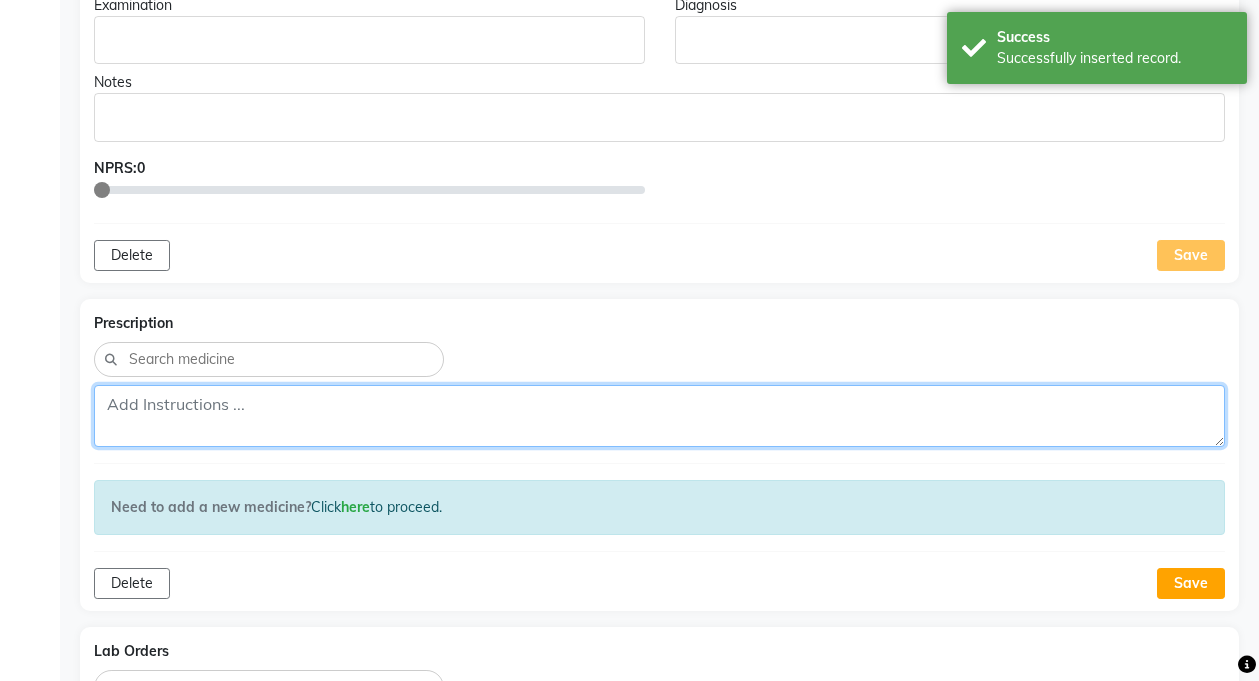 click 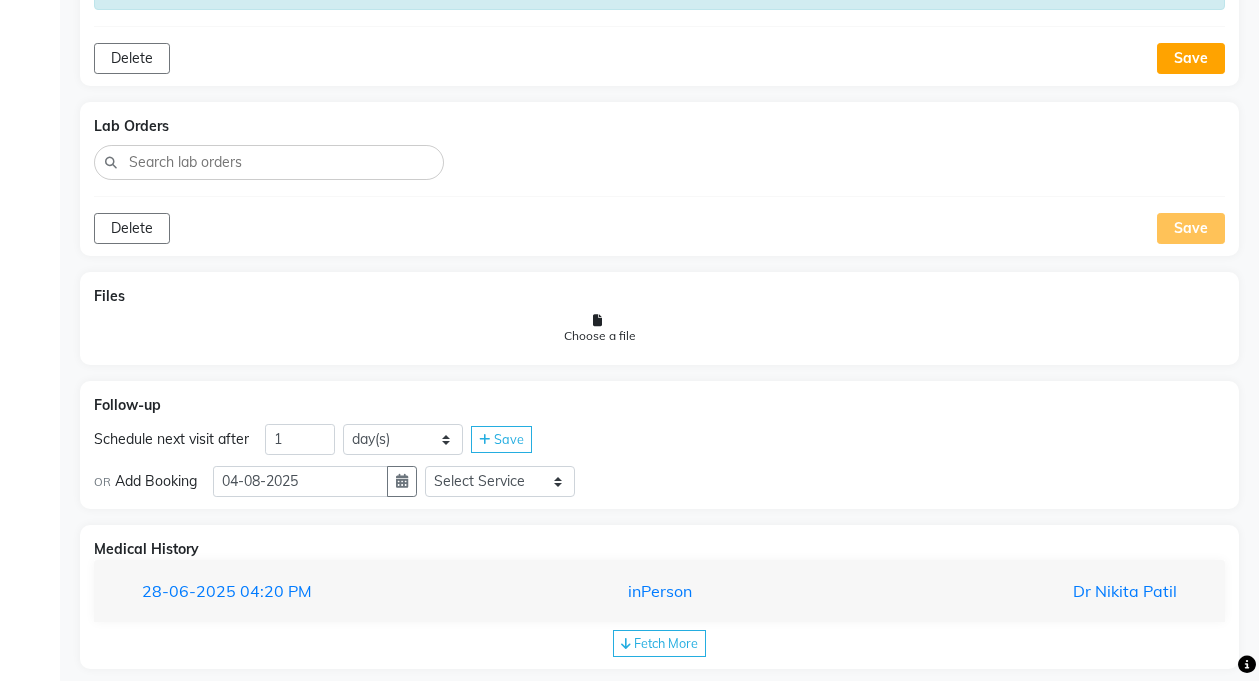 scroll, scrollTop: 1451, scrollLeft: 0, axis: vertical 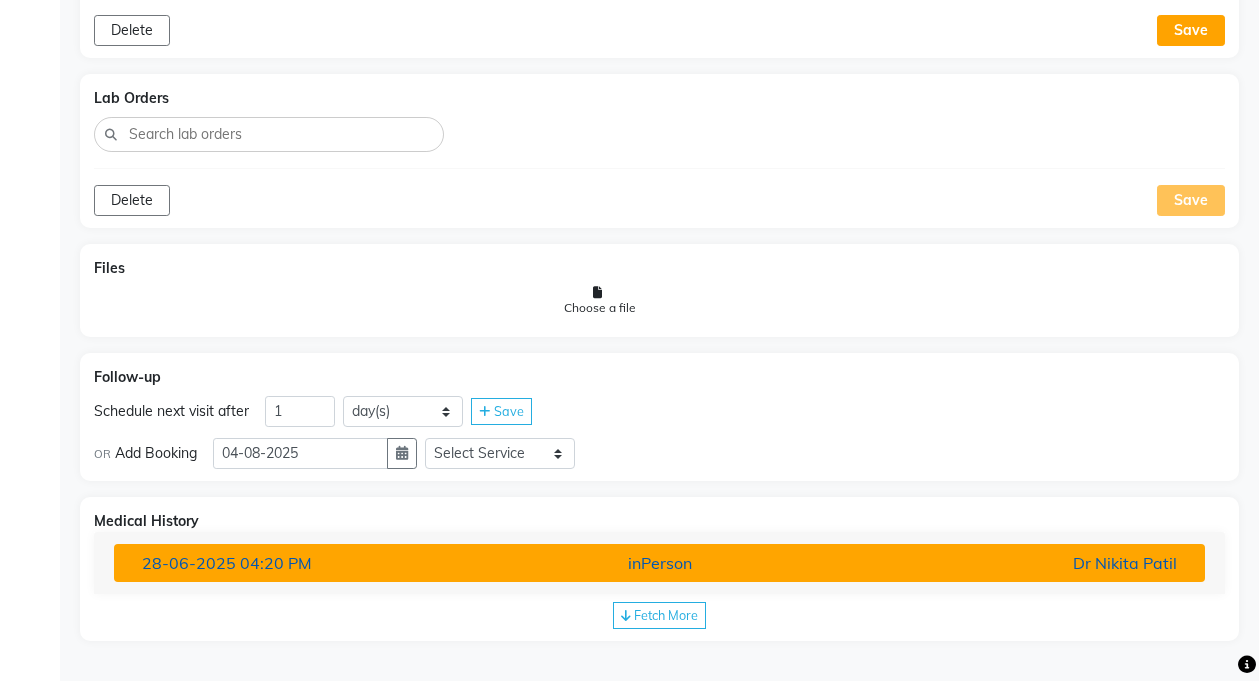 click on "inPerson" at bounding box center (659, 563) 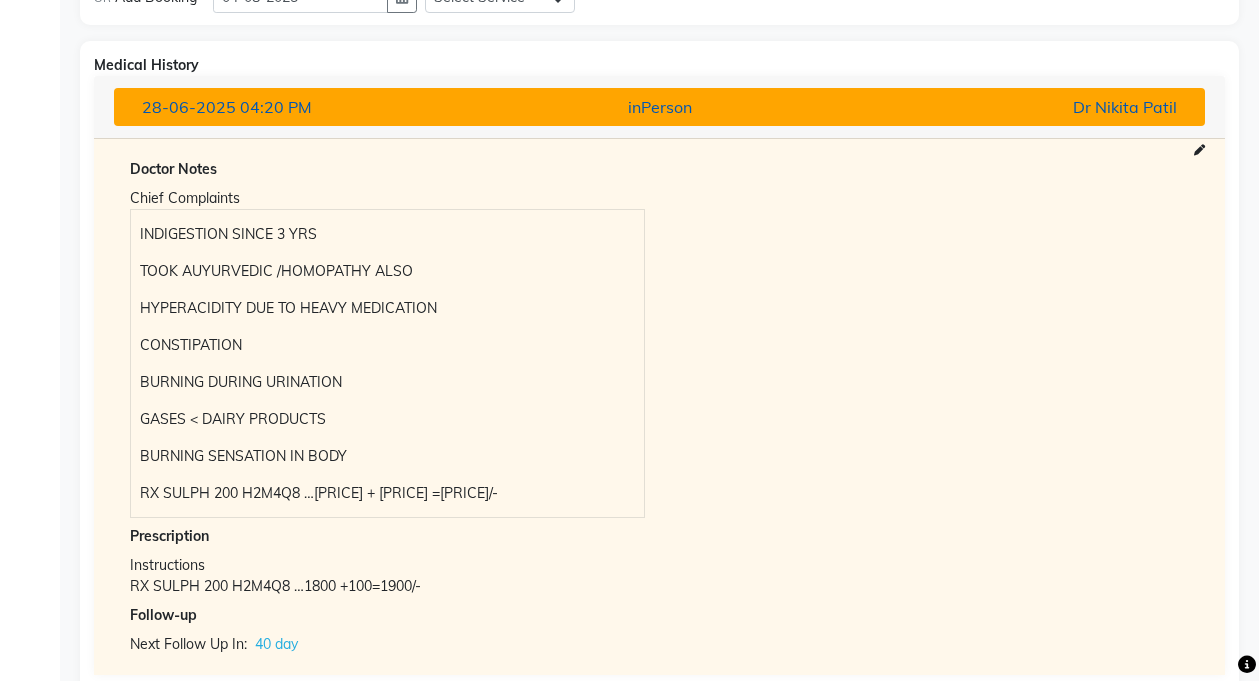 scroll, scrollTop: 1988, scrollLeft: 0, axis: vertical 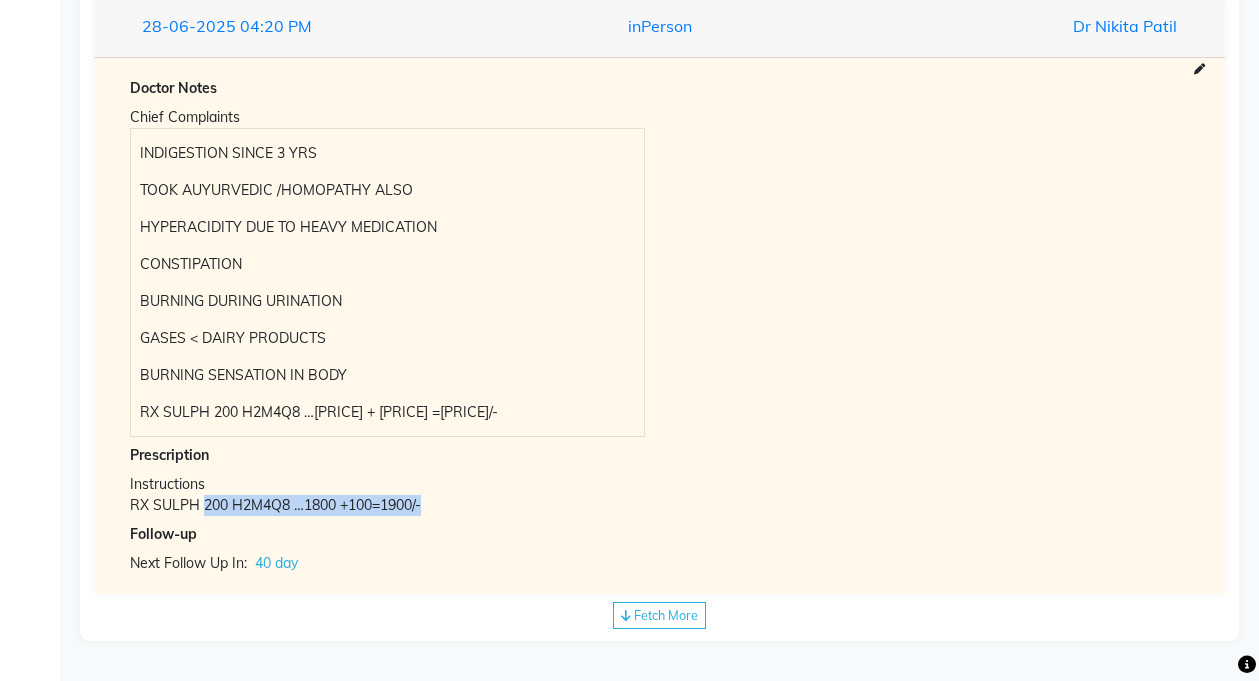 copy on "200 H2M4Q8 …1800 +100=1900/-" 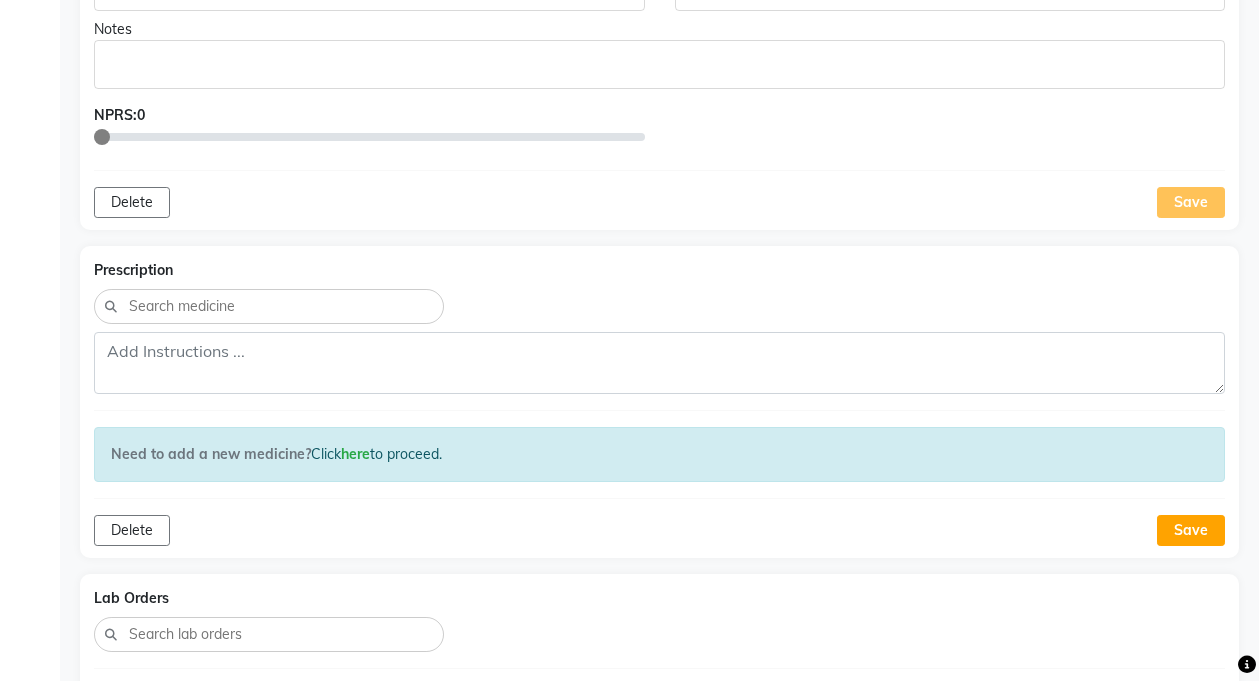 scroll, scrollTop: 948, scrollLeft: 0, axis: vertical 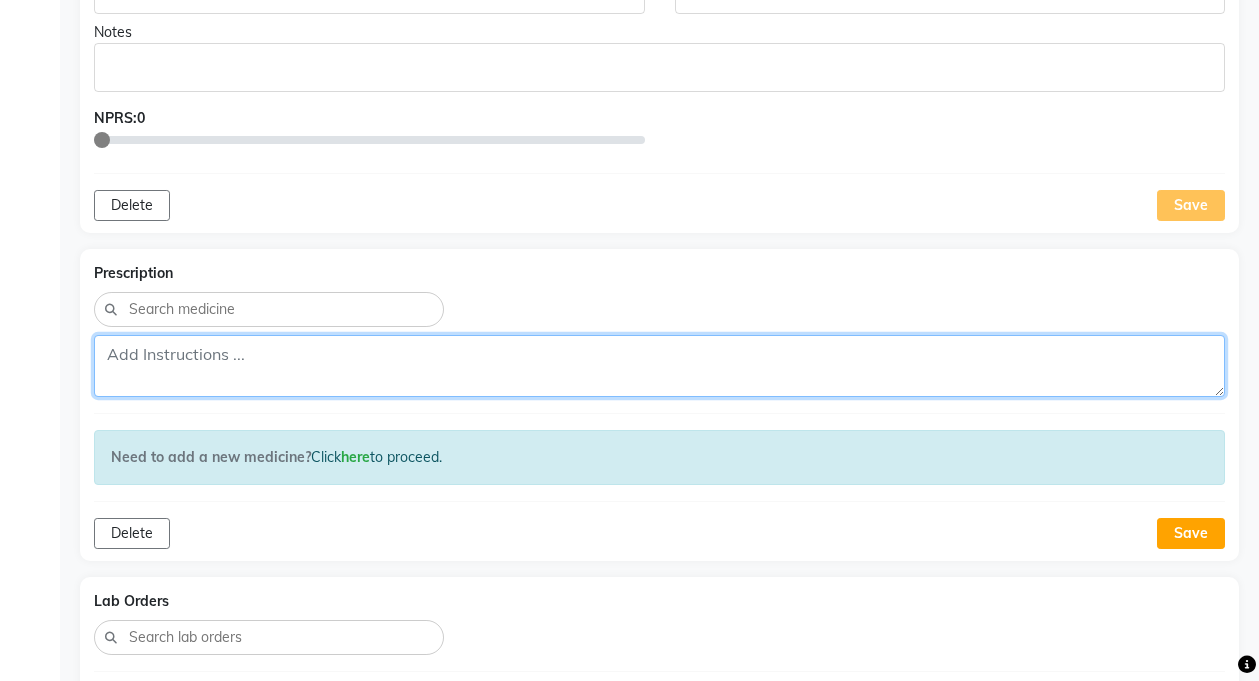 click 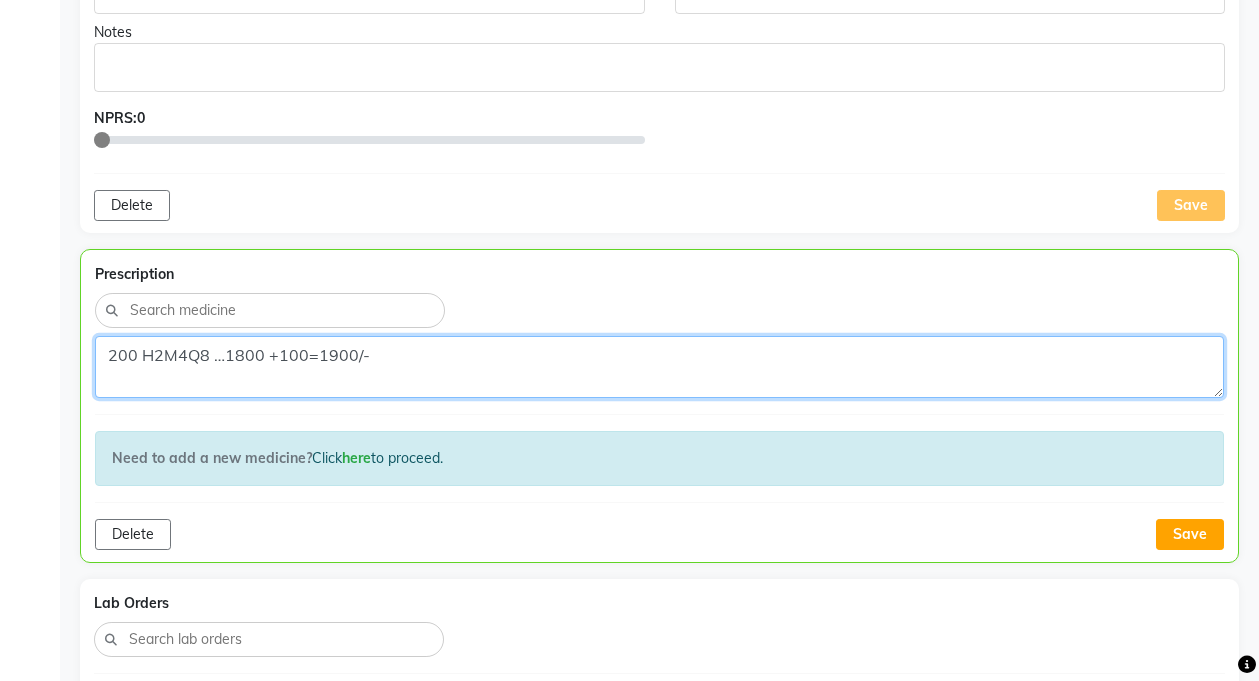 click on "200 H2M4Q8 …1800 +100=1900/-" 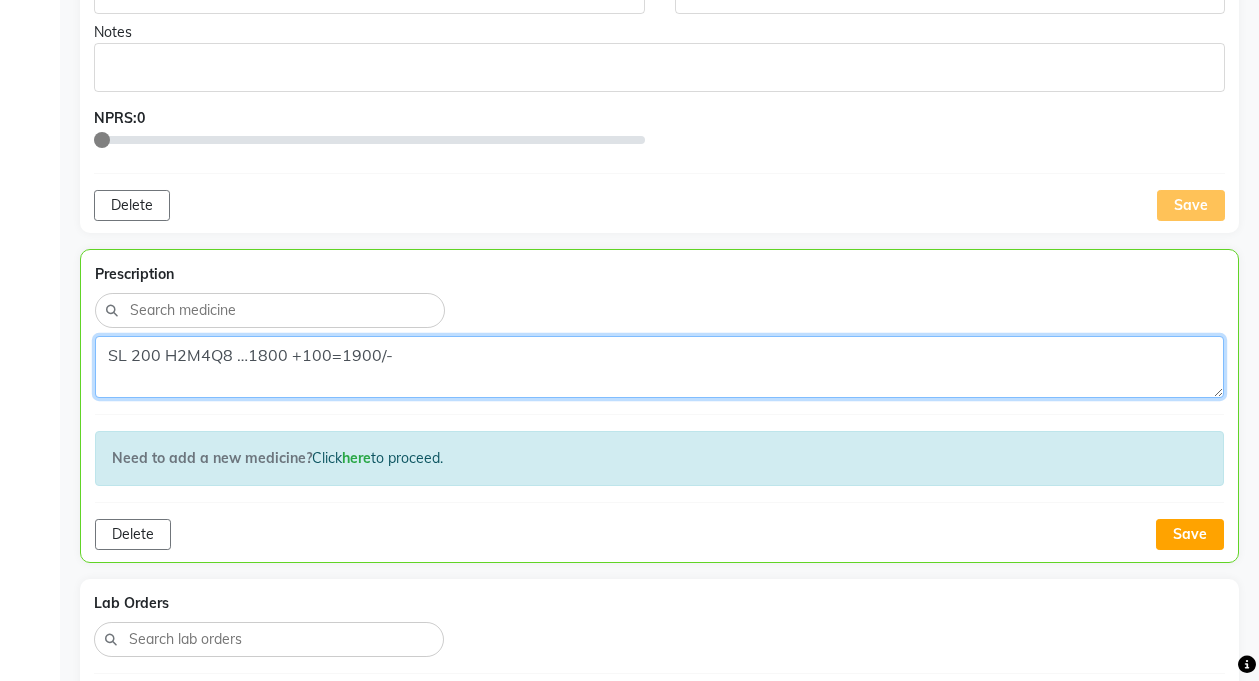 click on "SL 200 H2M4Q8 …1800 +100=1900/-" 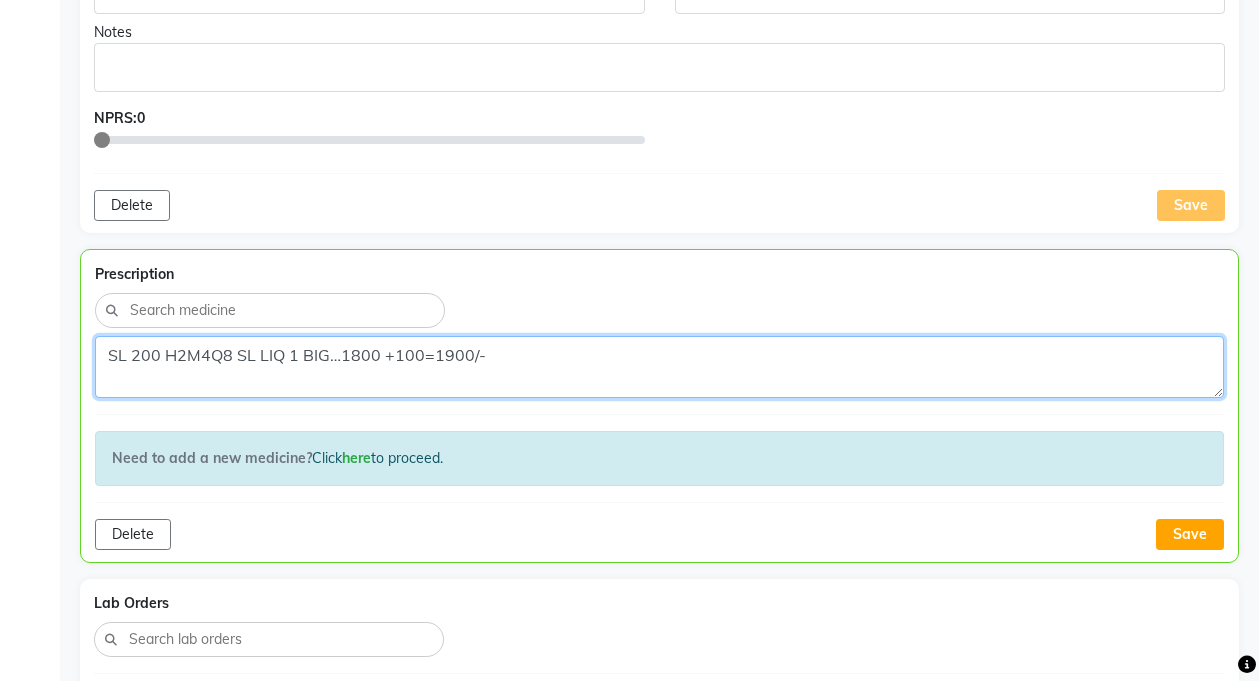 click on "SL 200 H2M4Q8 SL LIQ 1 BIG…1800 +100=1900/-" 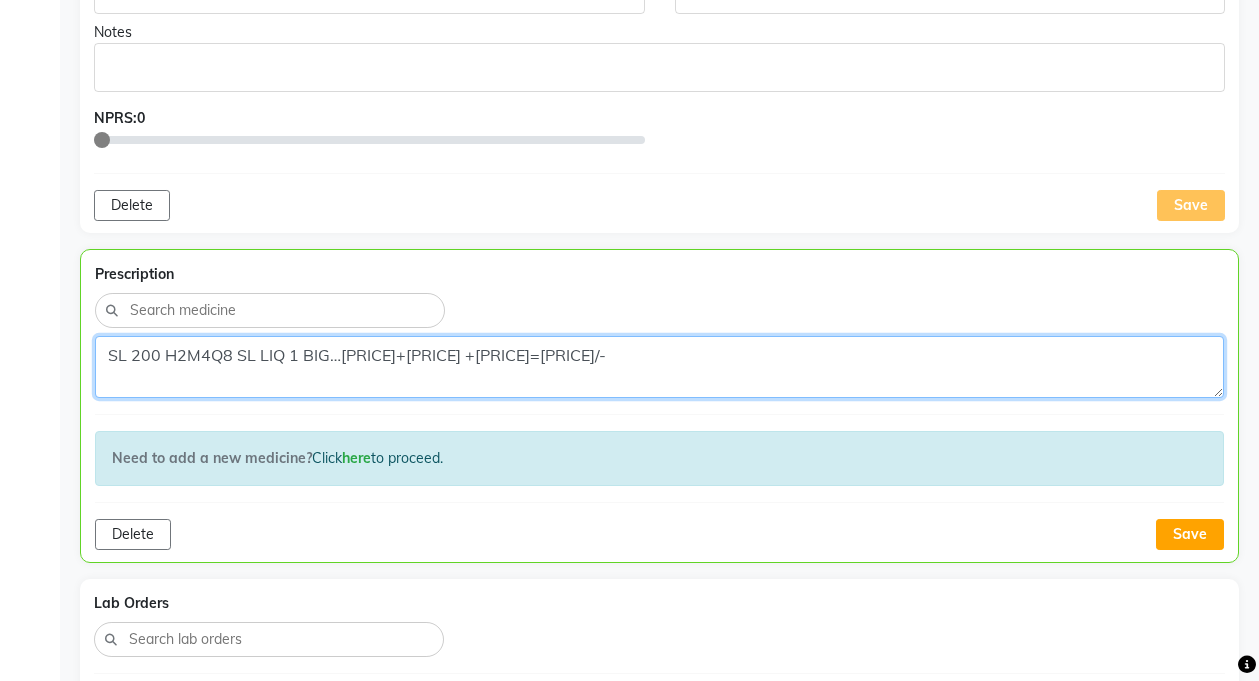 click on "SL 200 H2M4Q8 SL LIQ 1 BIG…1800+100 +100=1900/-" 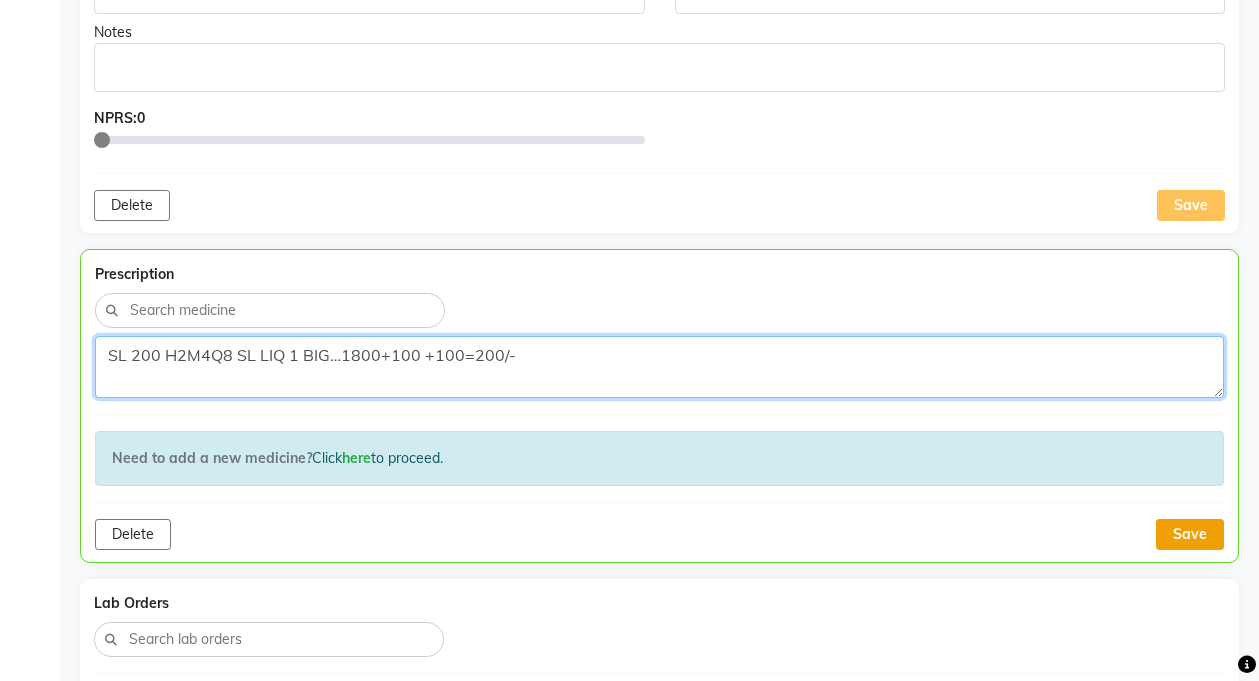 type on "SL 200 H2M4Q8 SL LIQ 1 BIG…1800+100 +100=200/-" 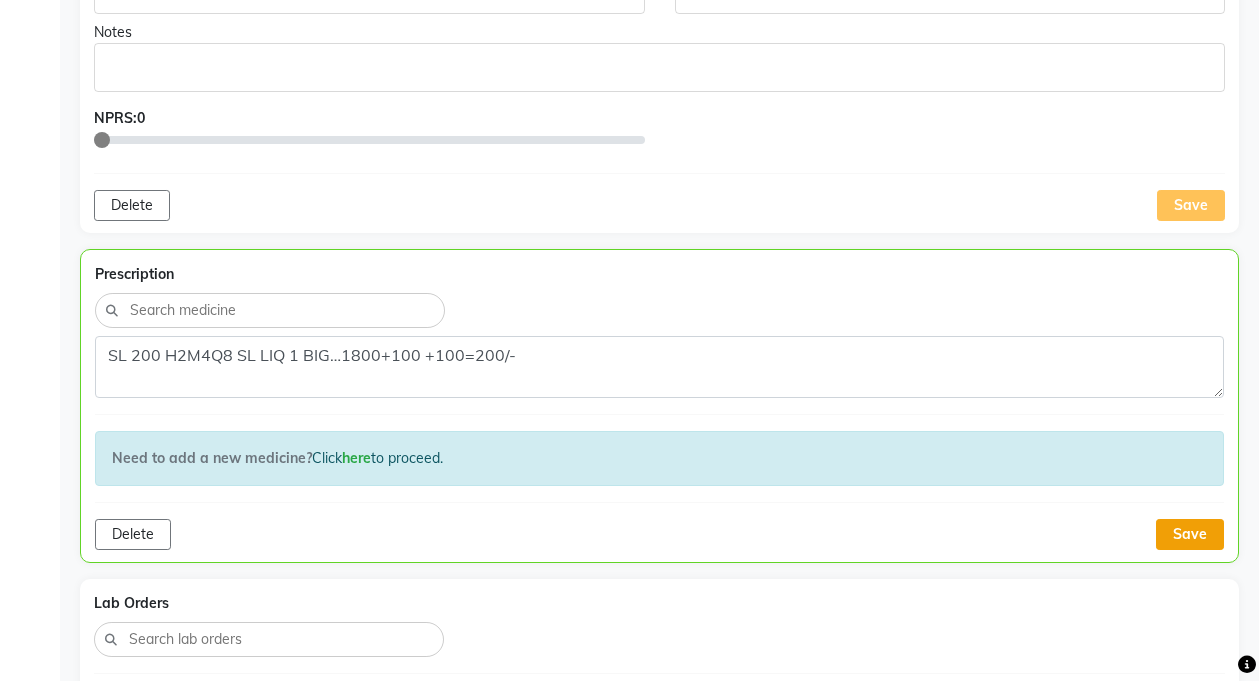 click on "Save" 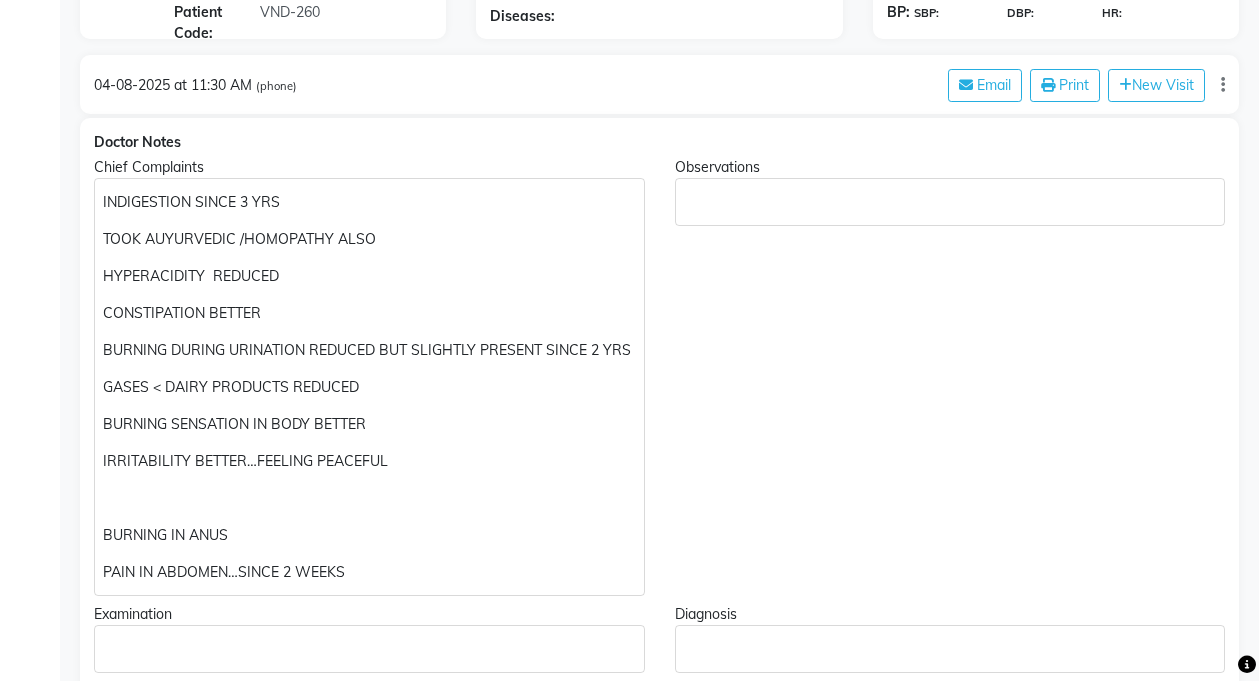 scroll, scrollTop: 0, scrollLeft: 0, axis: both 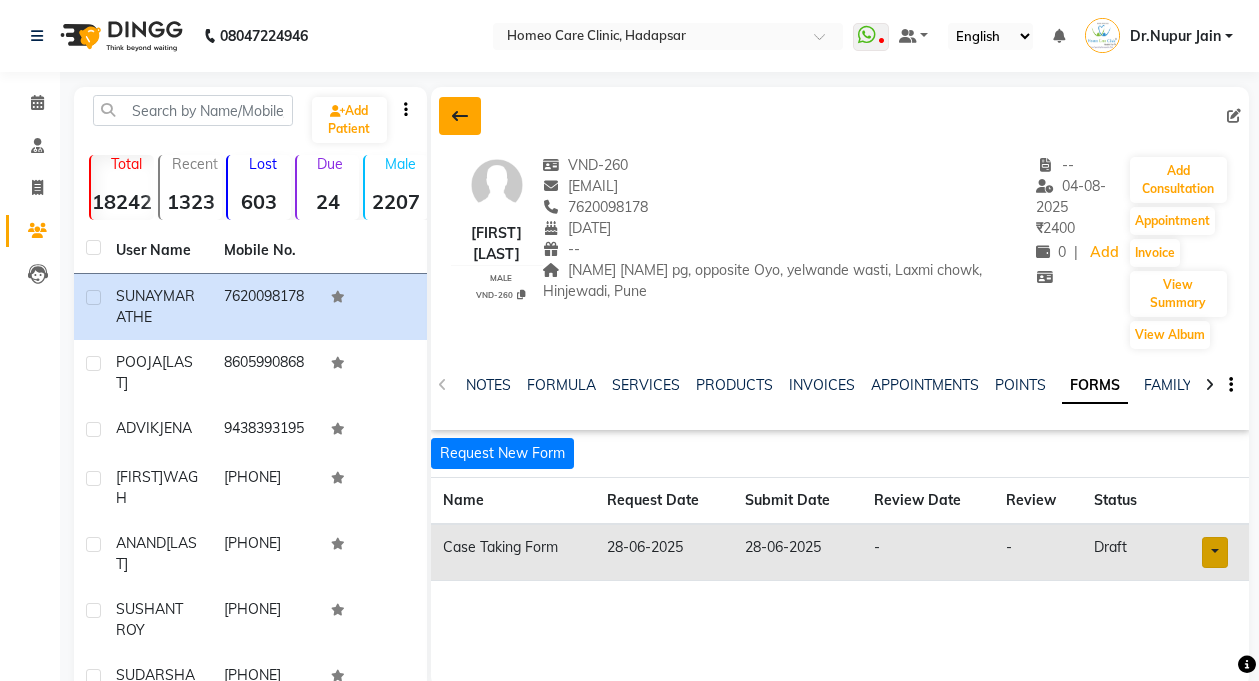 click 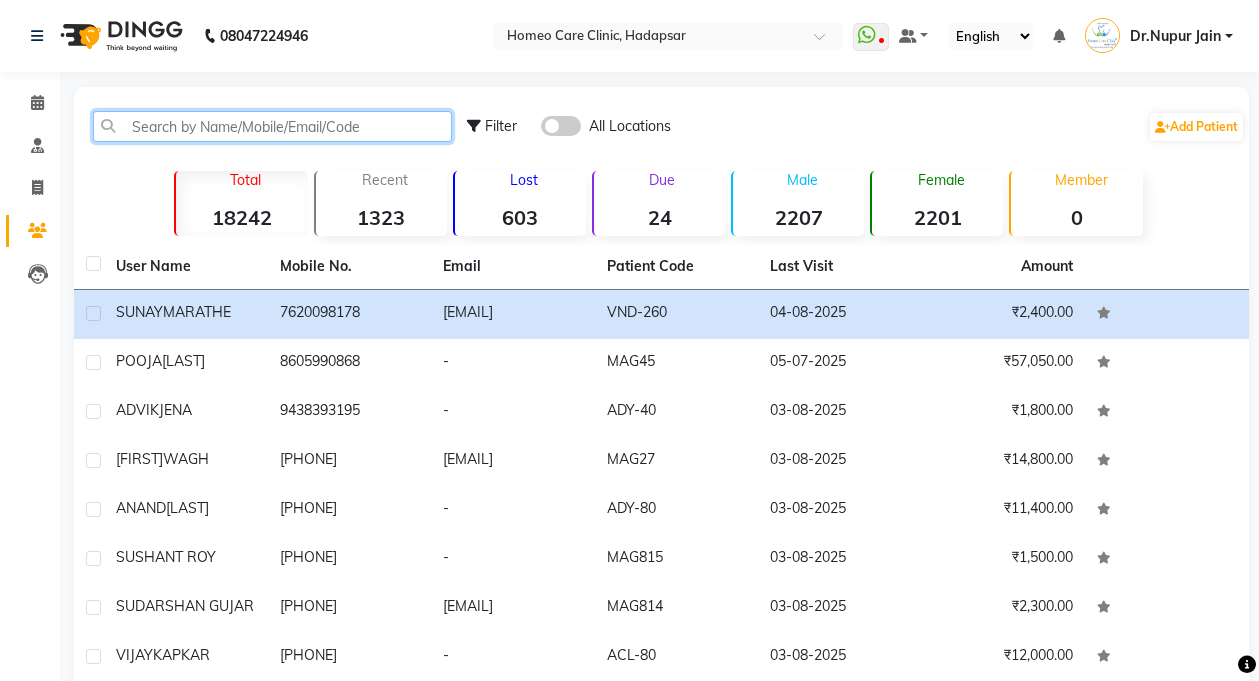 click 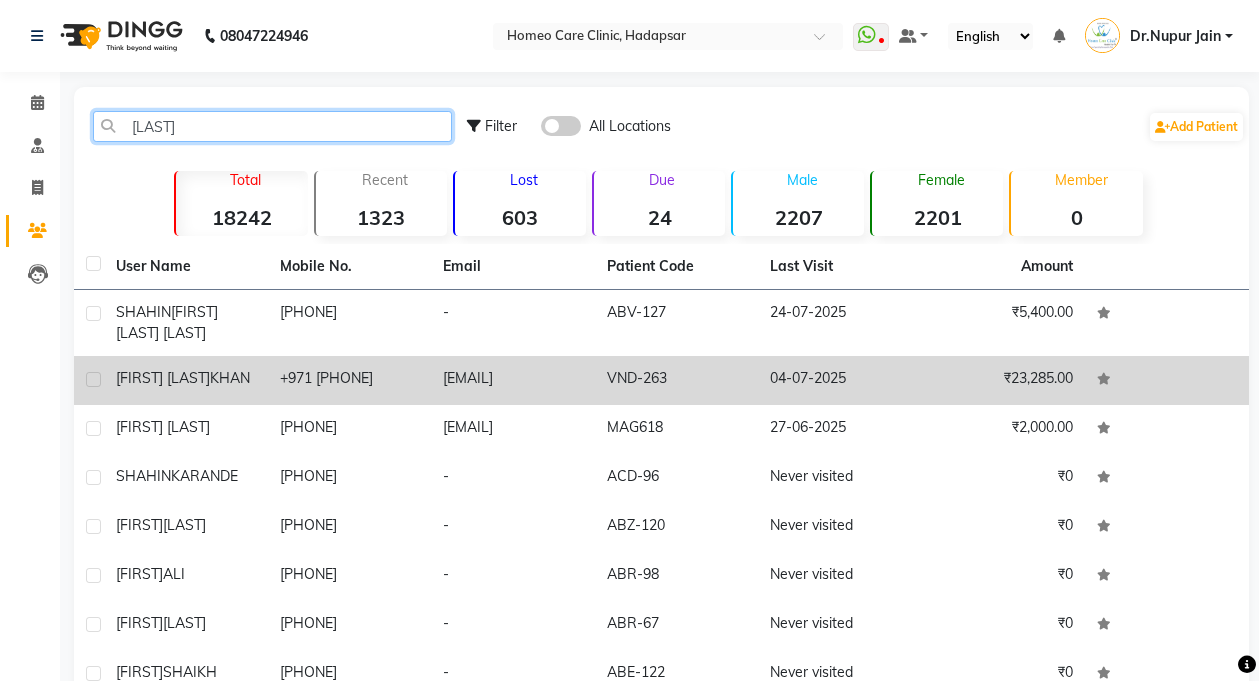 type on "SHAHI" 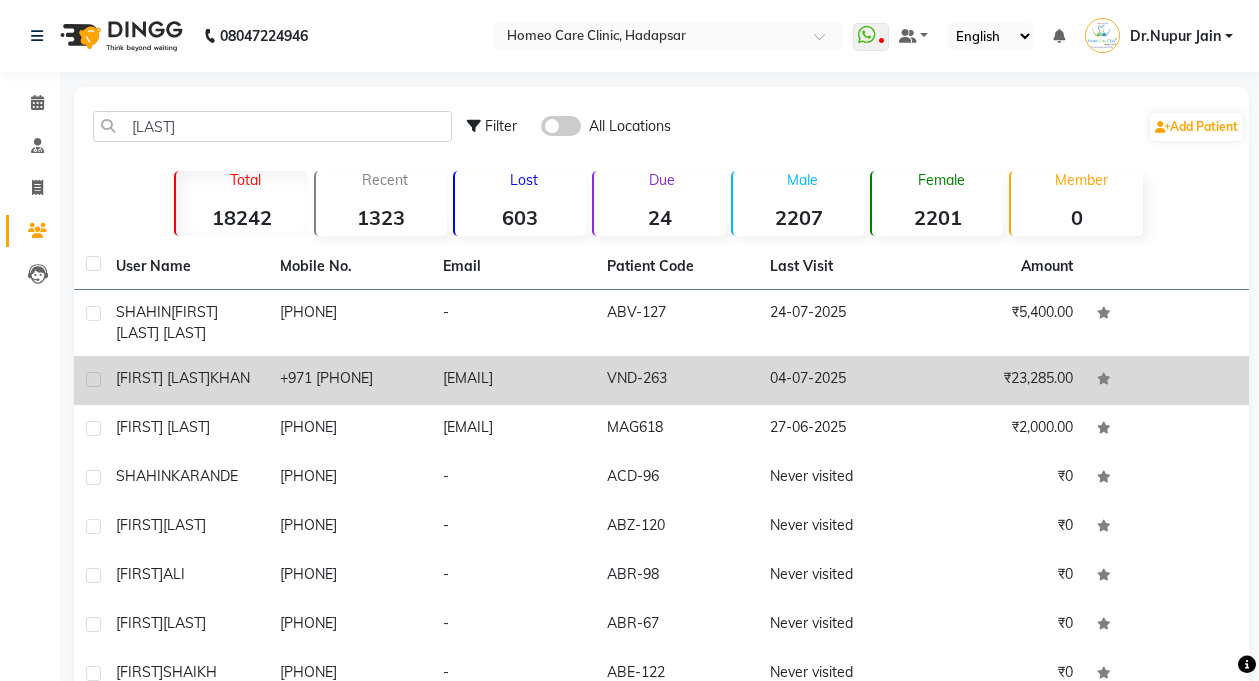 click on "[FIRST] [LAST]" 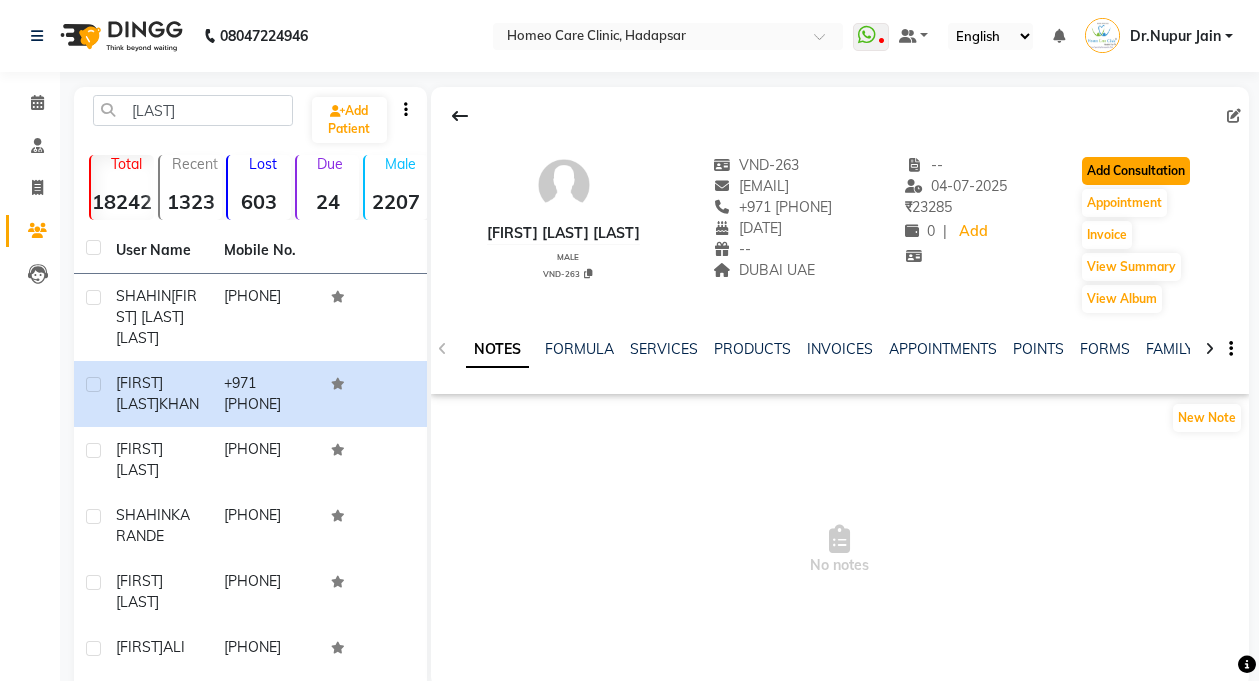 click on "Add Consultation" 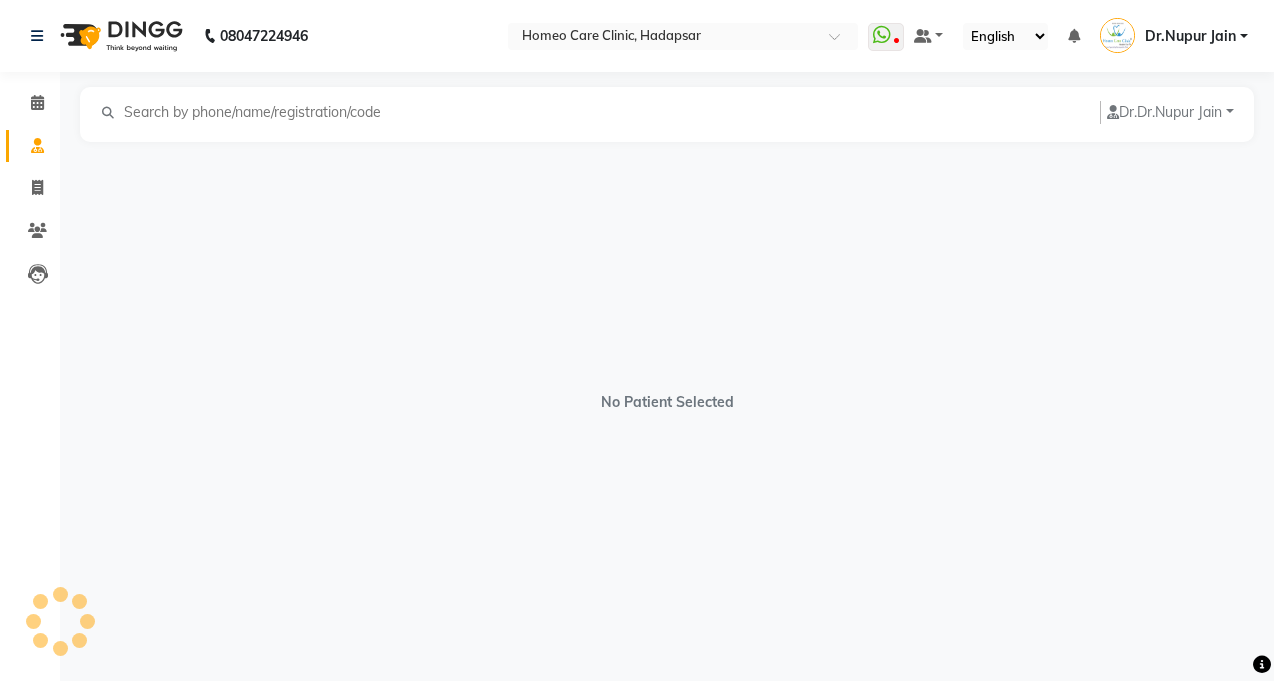 select on "male" 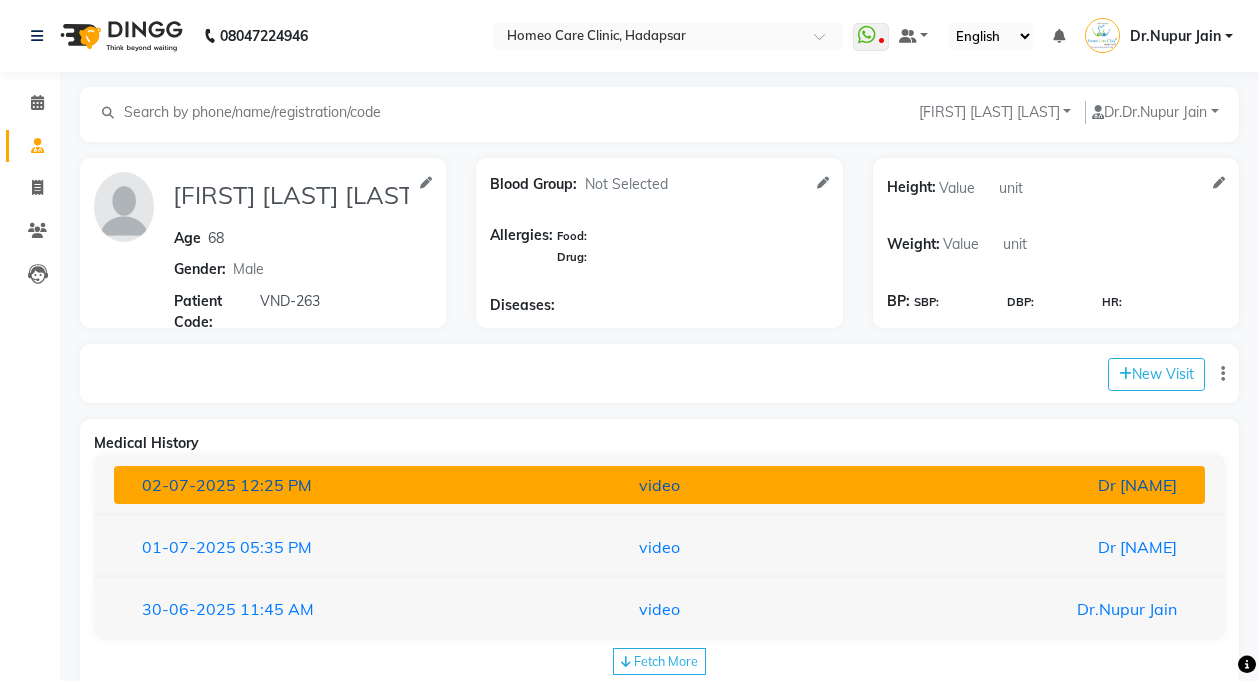 click on "video" at bounding box center (659, 485) 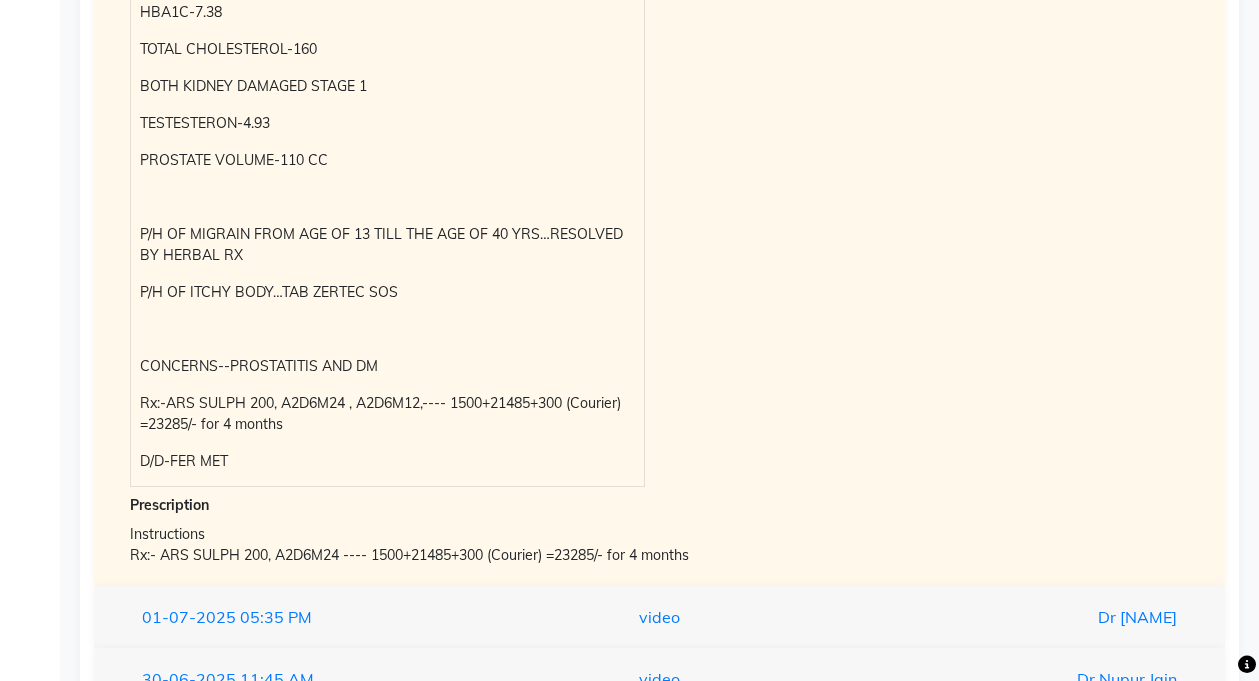 scroll, scrollTop: 1534, scrollLeft: 0, axis: vertical 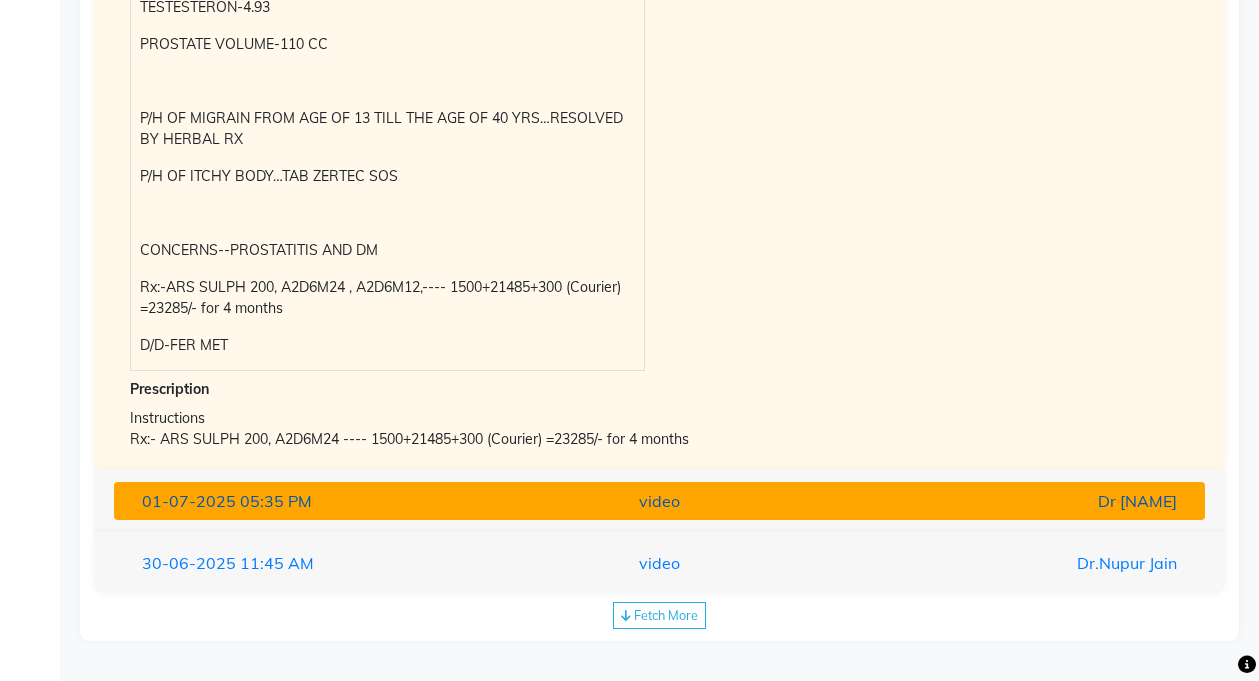 click on "01-07-2025 05:35 PM video Dr Vaseem Choudhary" at bounding box center (659, 501) 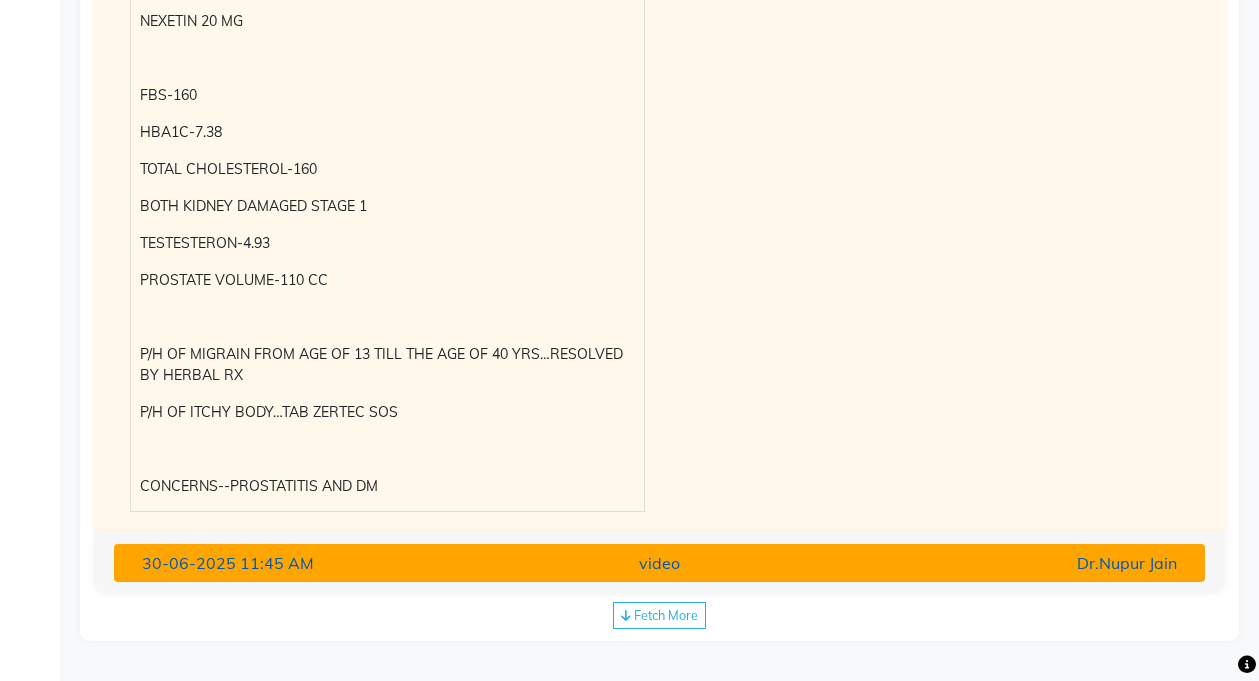 click on "30-06-2025 11:45 AM video Dr.Nupur Jain" at bounding box center (659, 563) 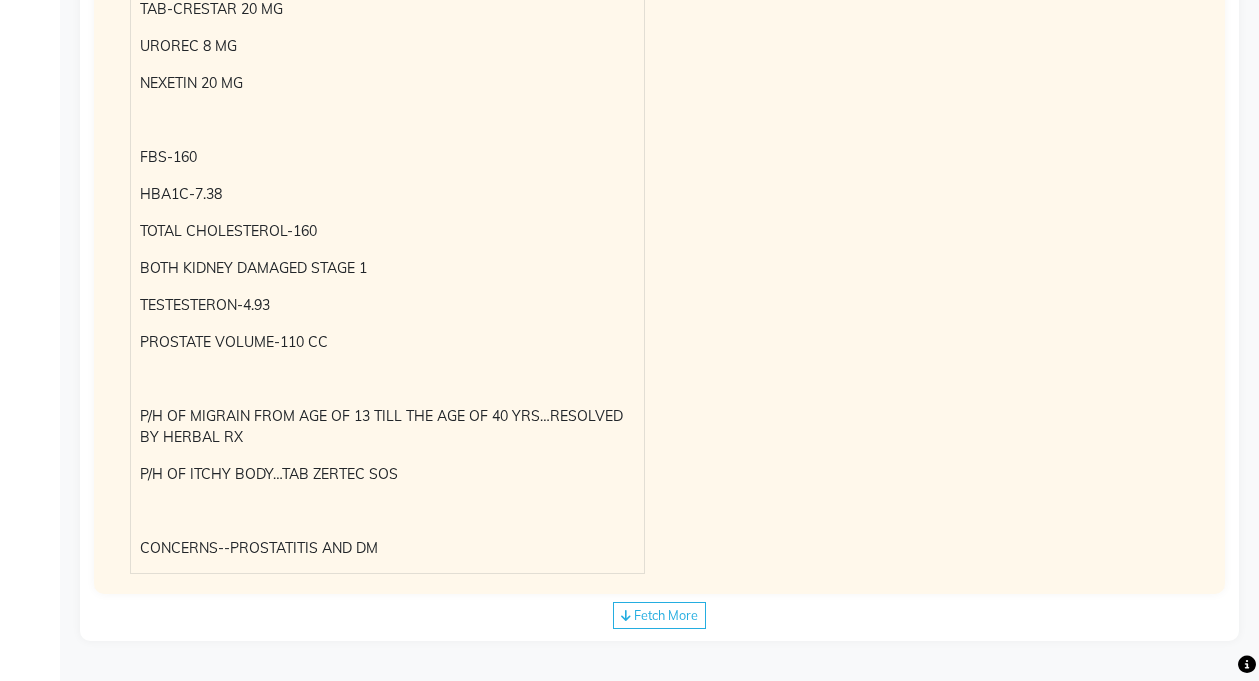 scroll, scrollTop: 1286, scrollLeft: 0, axis: vertical 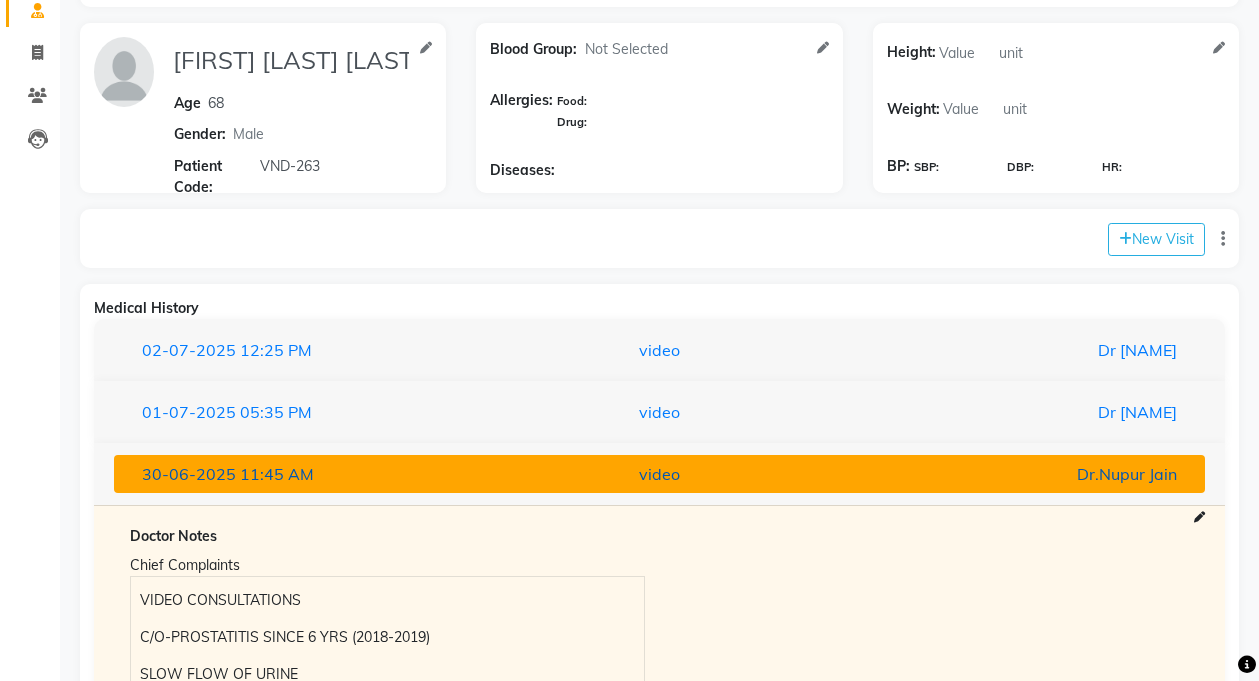 click on "30-06-2025 11:45 AM video Dr.Nupur Jain" at bounding box center (659, 474) 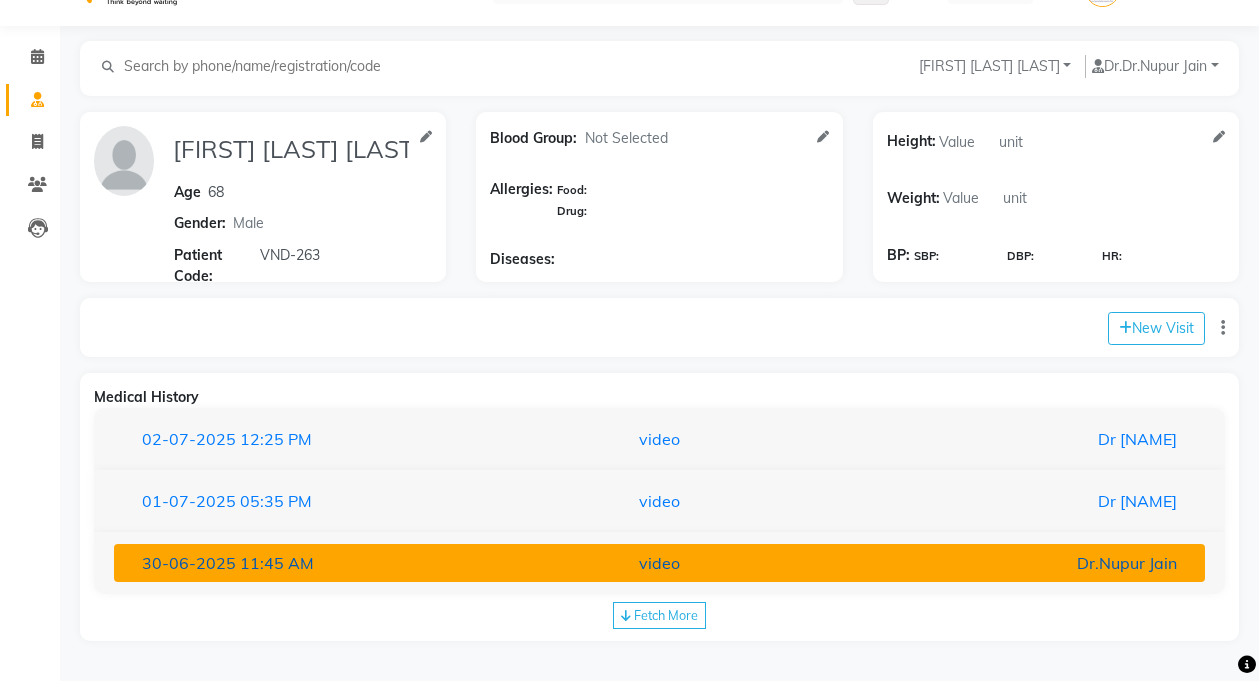 scroll, scrollTop: 46, scrollLeft: 0, axis: vertical 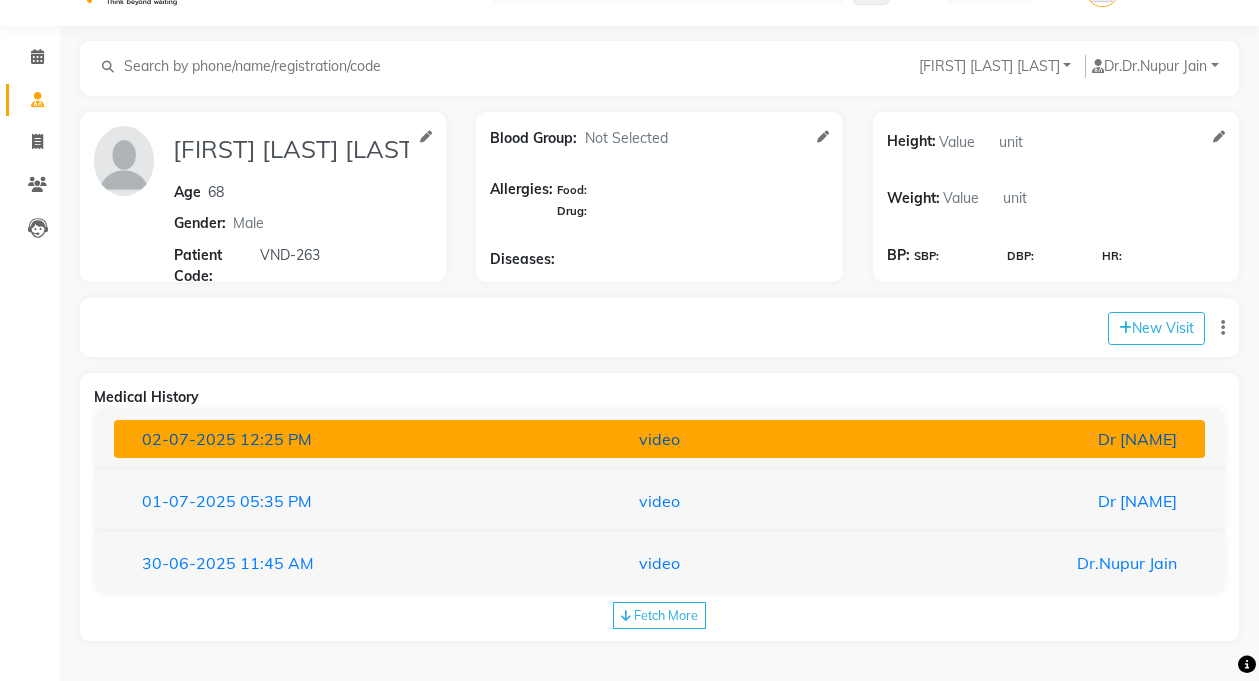 click on "[DD]-[MM]-[YYYY] [TIME] video [DOCTOR_NAME]" at bounding box center (659, 439) 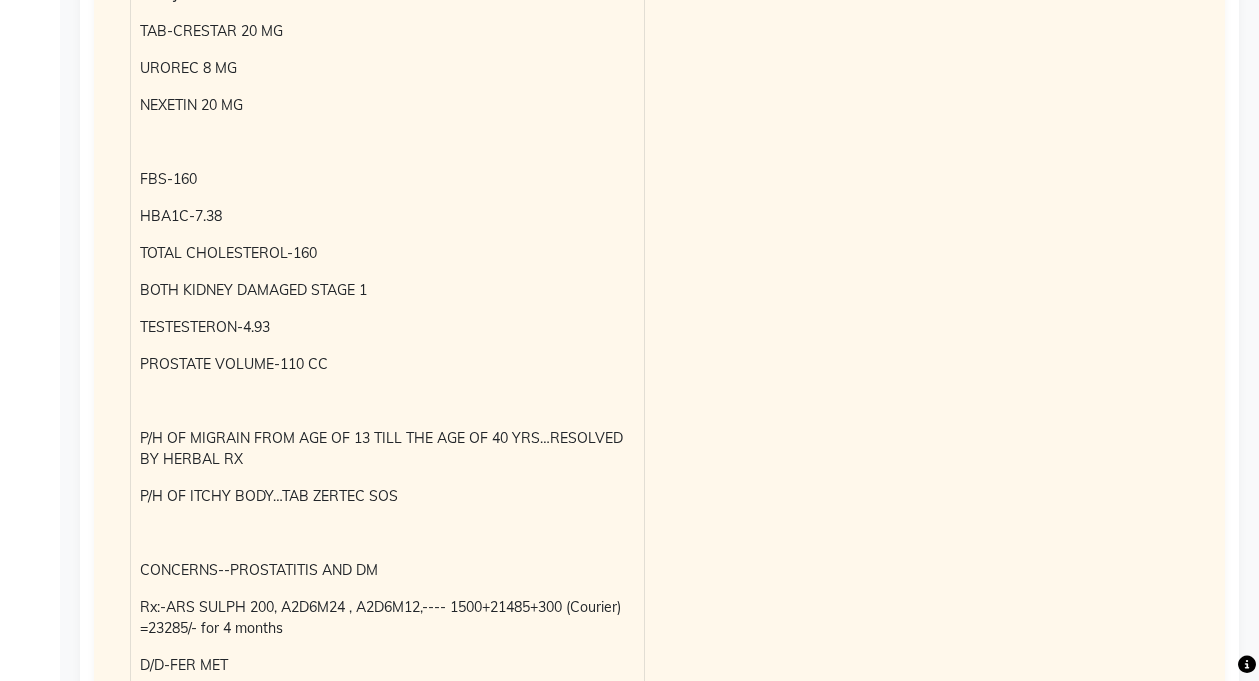 scroll, scrollTop: 1534, scrollLeft: 0, axis: vertical 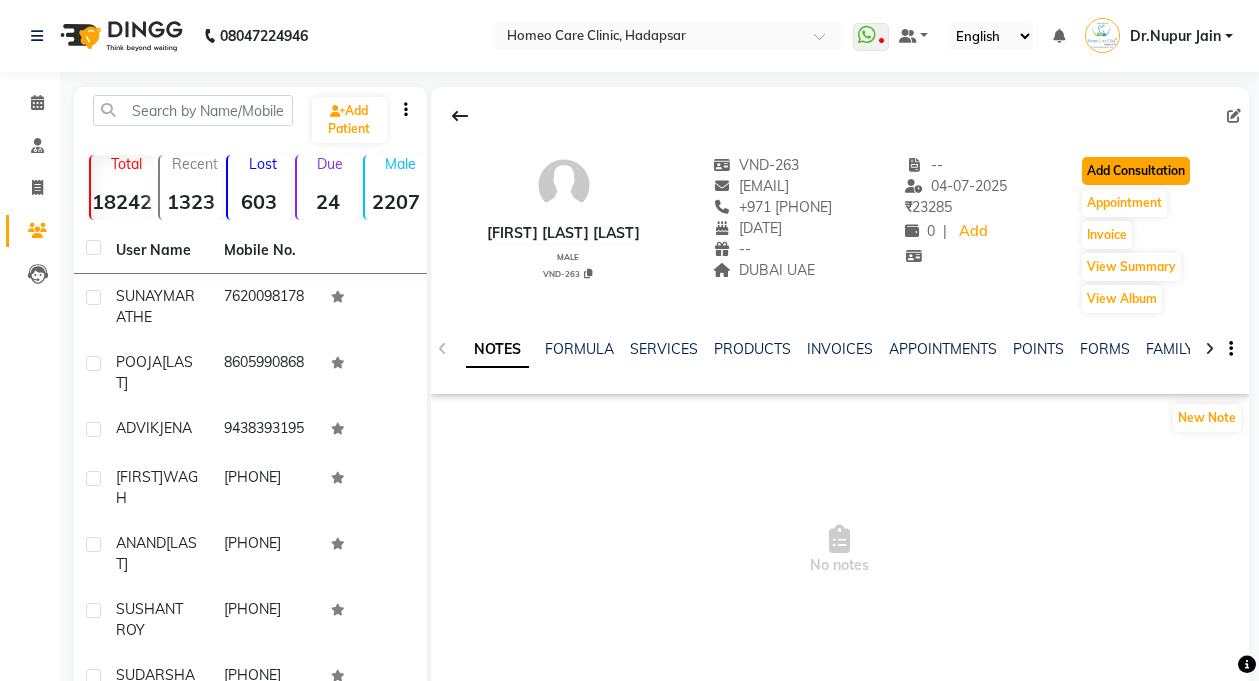 click on "Add Consultation" 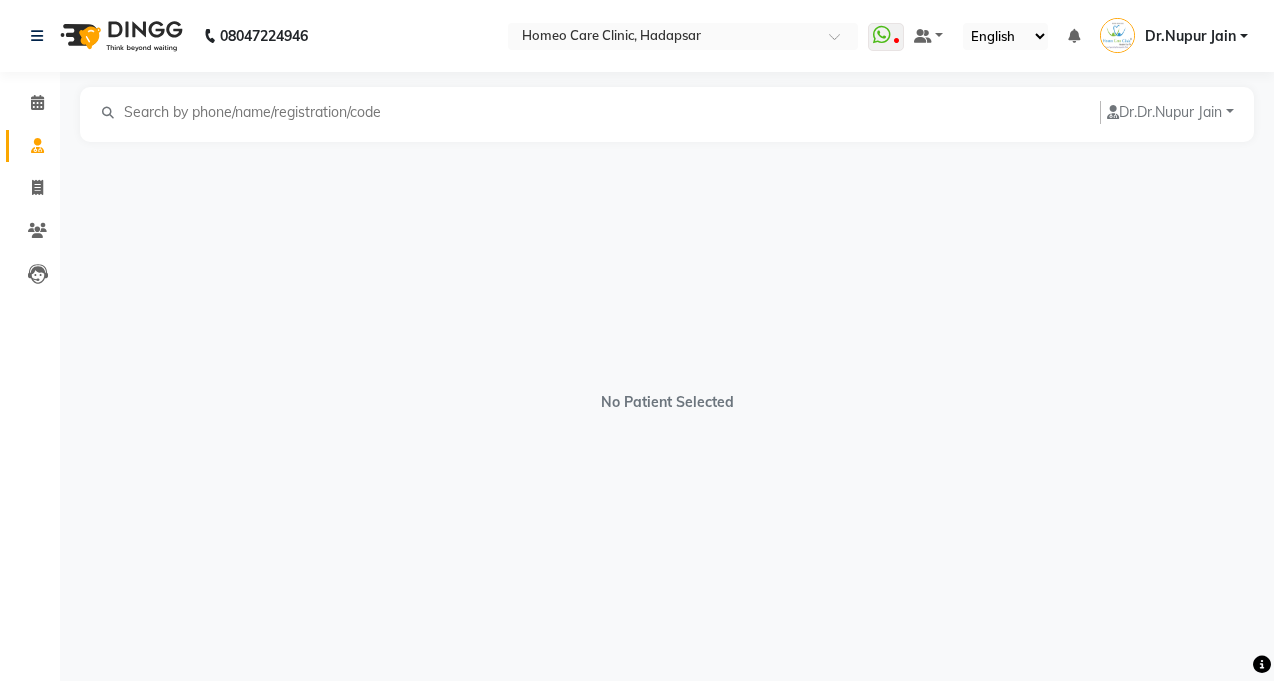 select on "male" 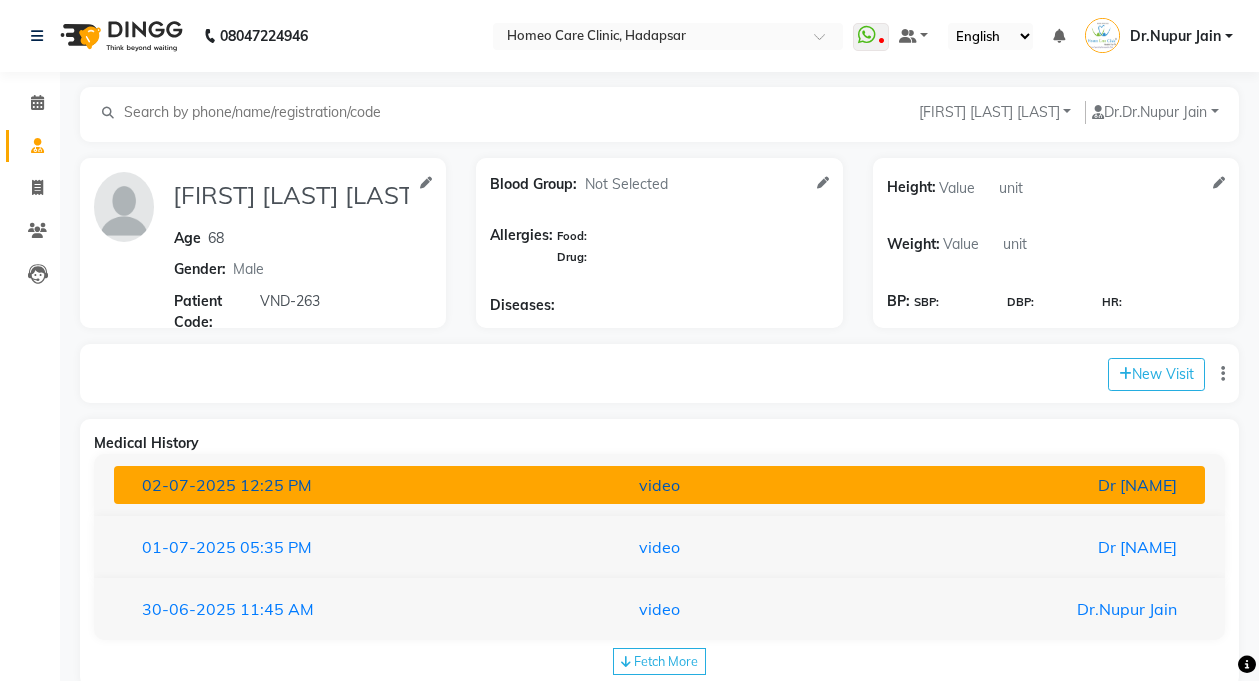 click on "video" at bounding box center [659, 485] 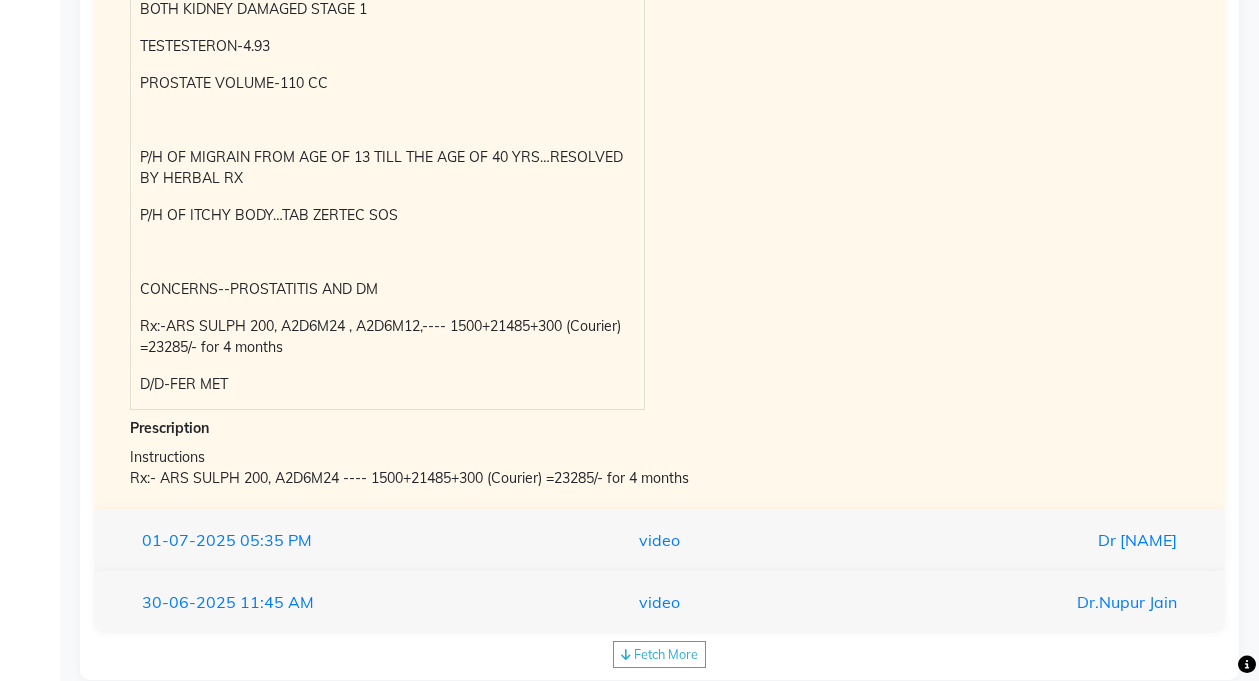 scroll, scrollTop: 1497, scrollLeft: 0, axis: vertical 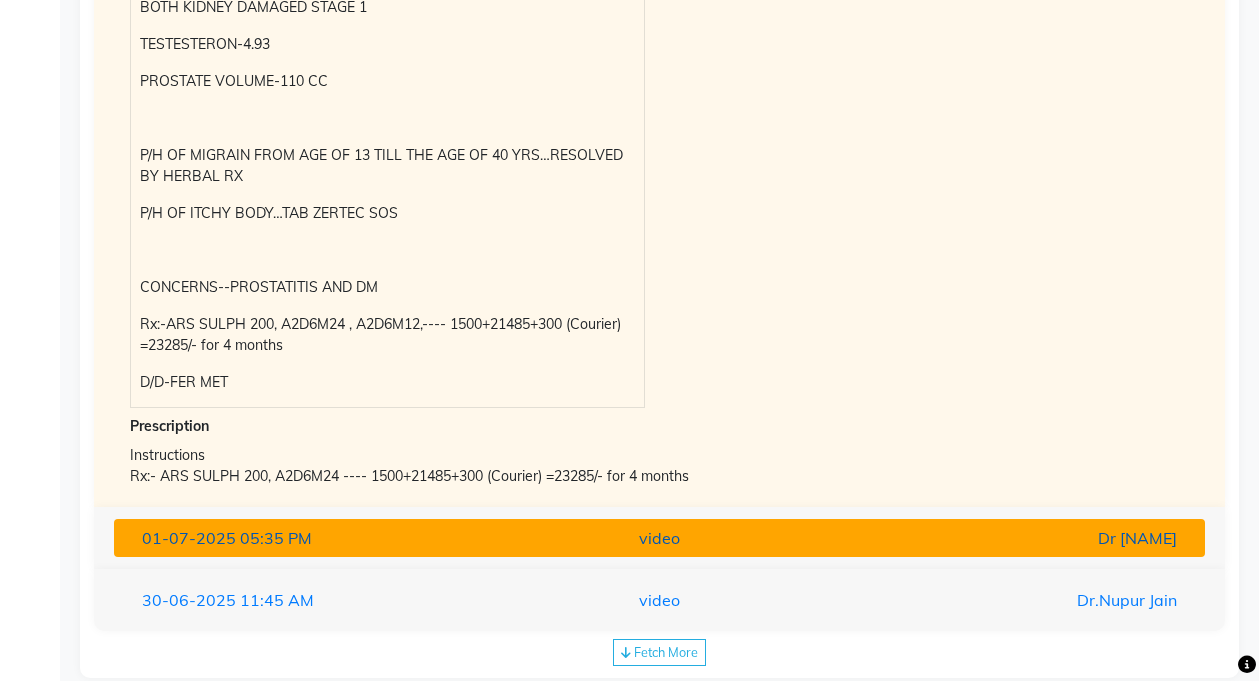 click on "video" at bounding box center (659, 538) 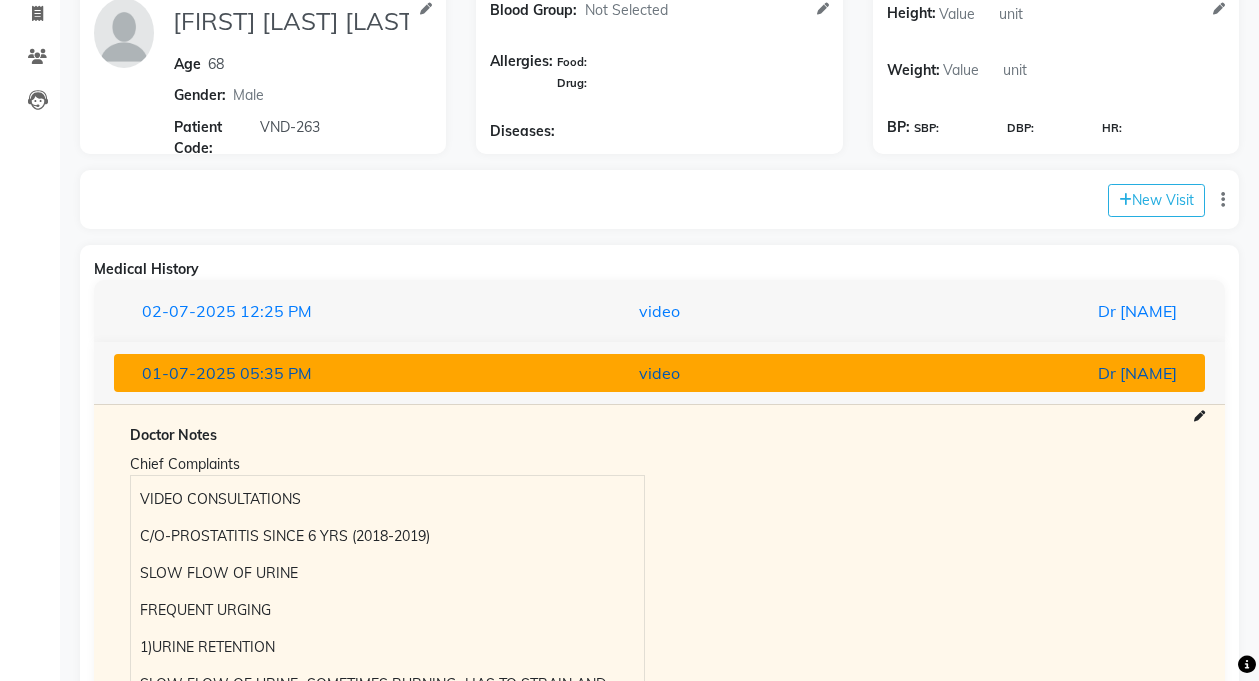 scroll, scrollTop: 175, scrollLeft: 0, axis: vertical 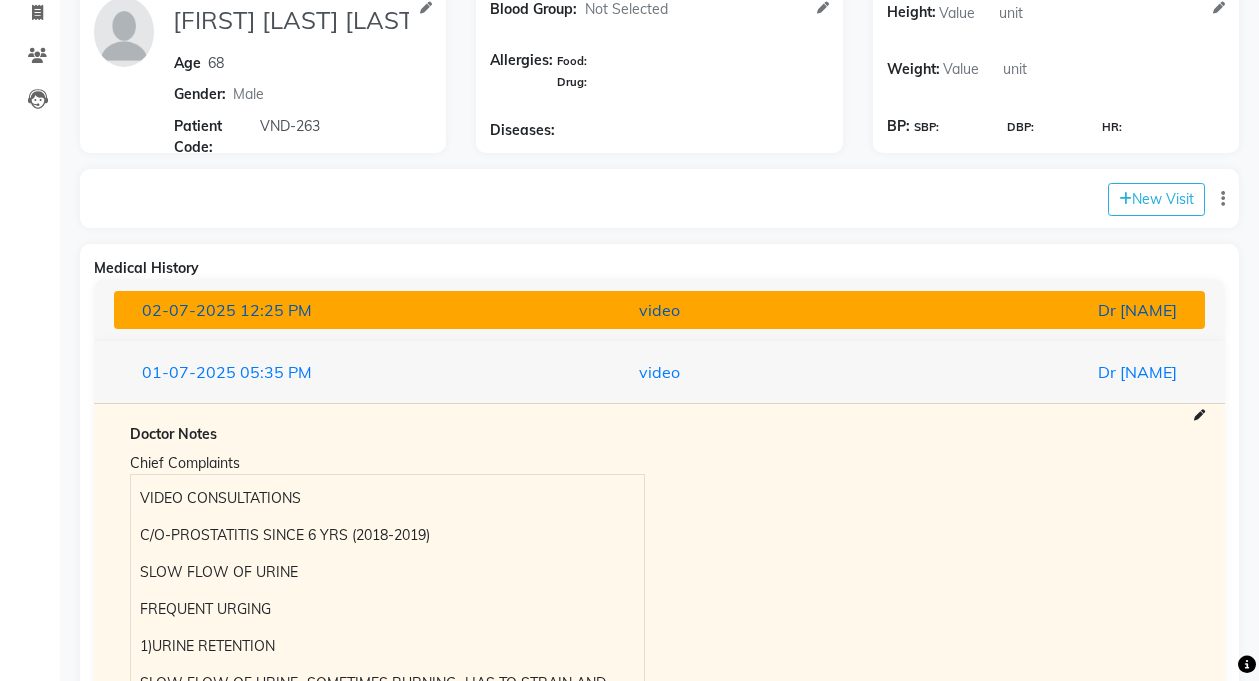 click on "video" at bounding box center [659, 310] 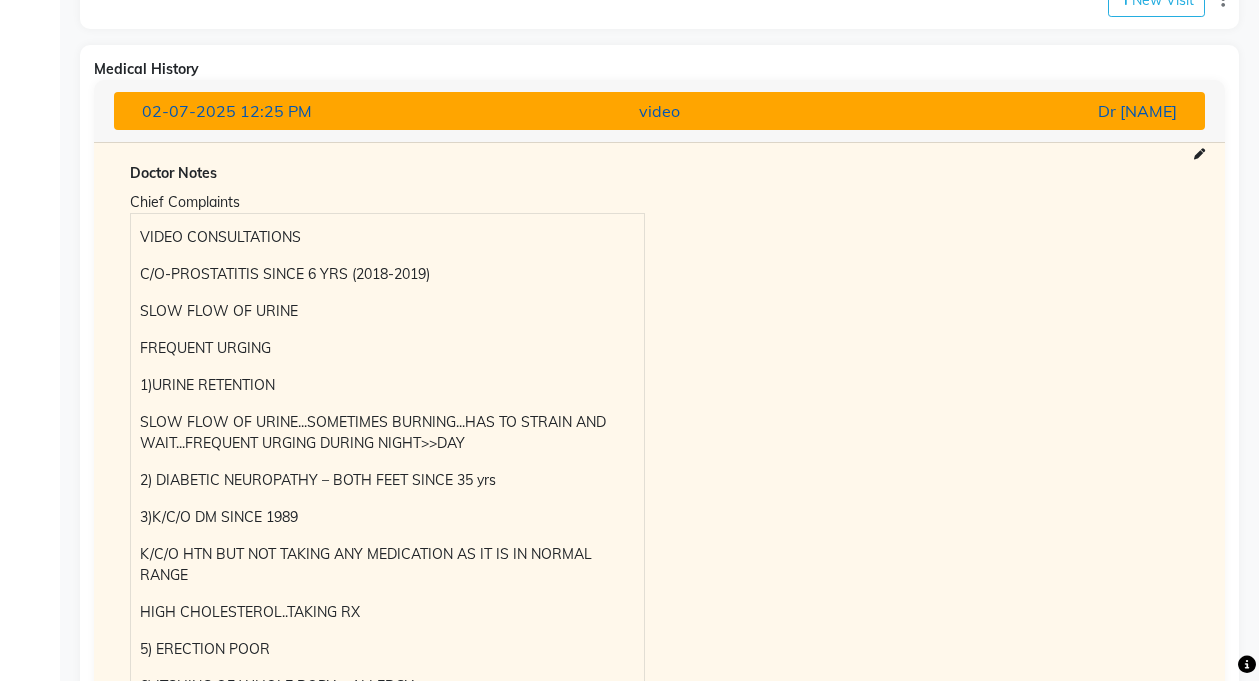 scroll, scrollTop: 0, scrollLeft: 0, axis: both 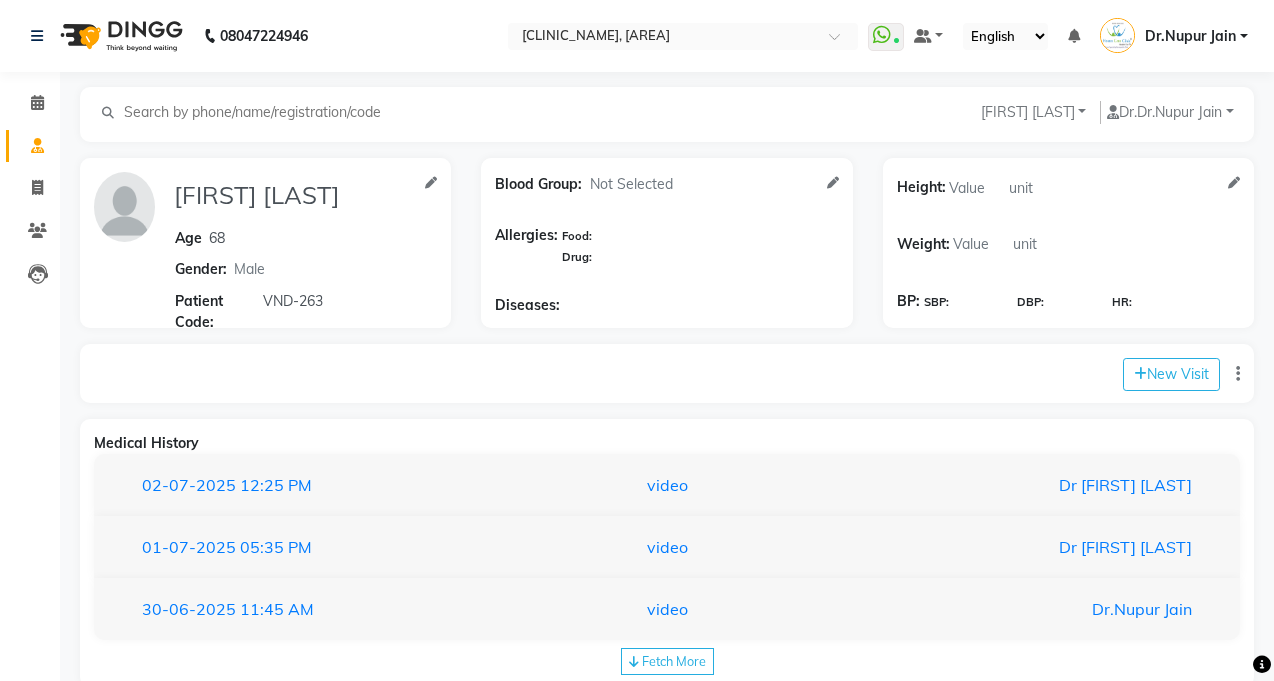 select on "male" 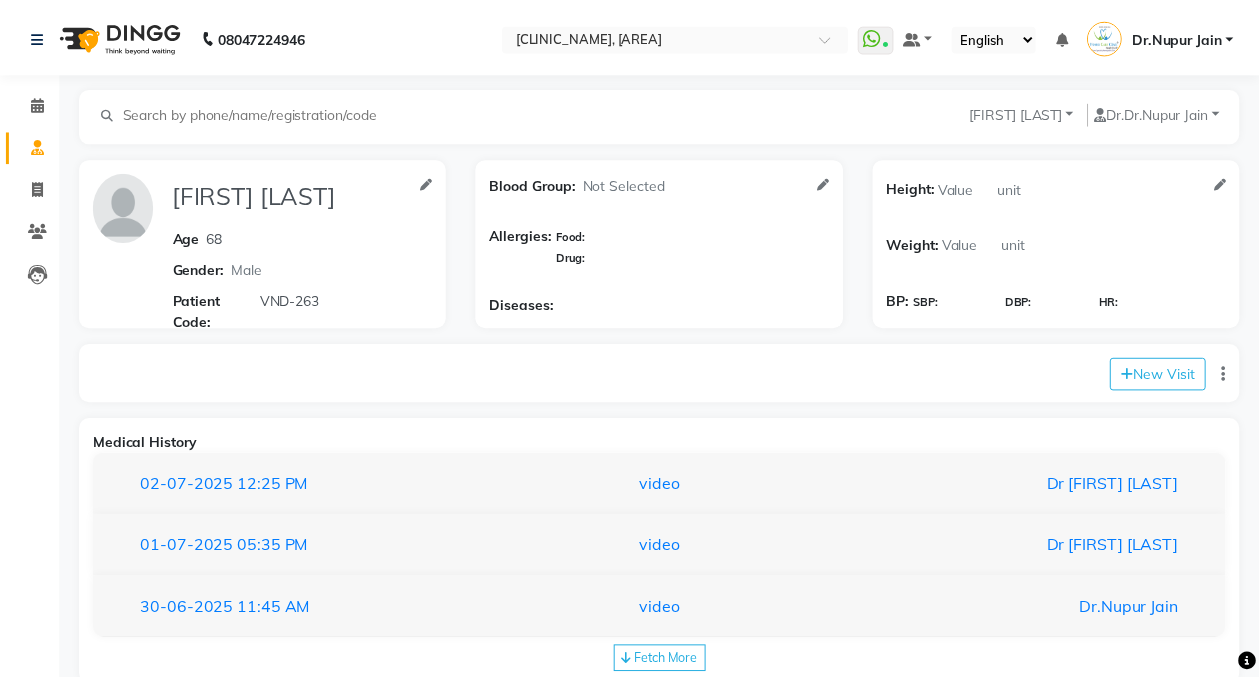 scroll, scrollTop: 0, scrollLeft: 0, axis: both 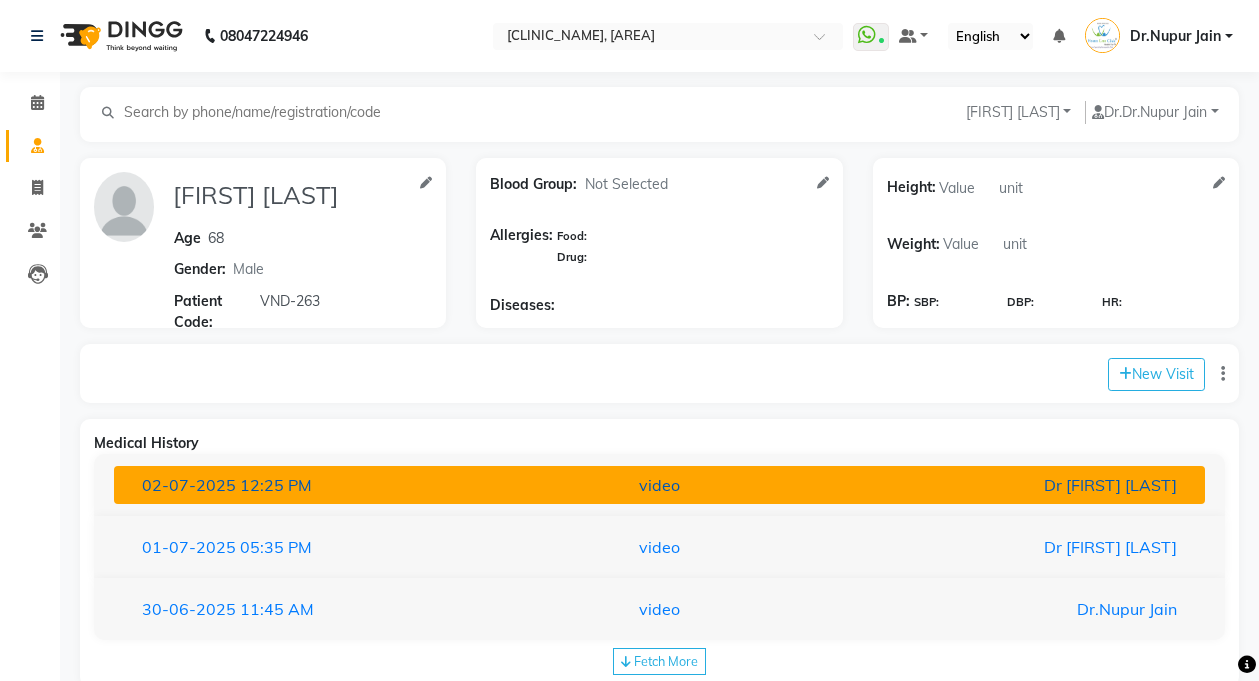 click on "02-07-2025 12:25 PM video [NAME]" at bounding box center [659, 485] 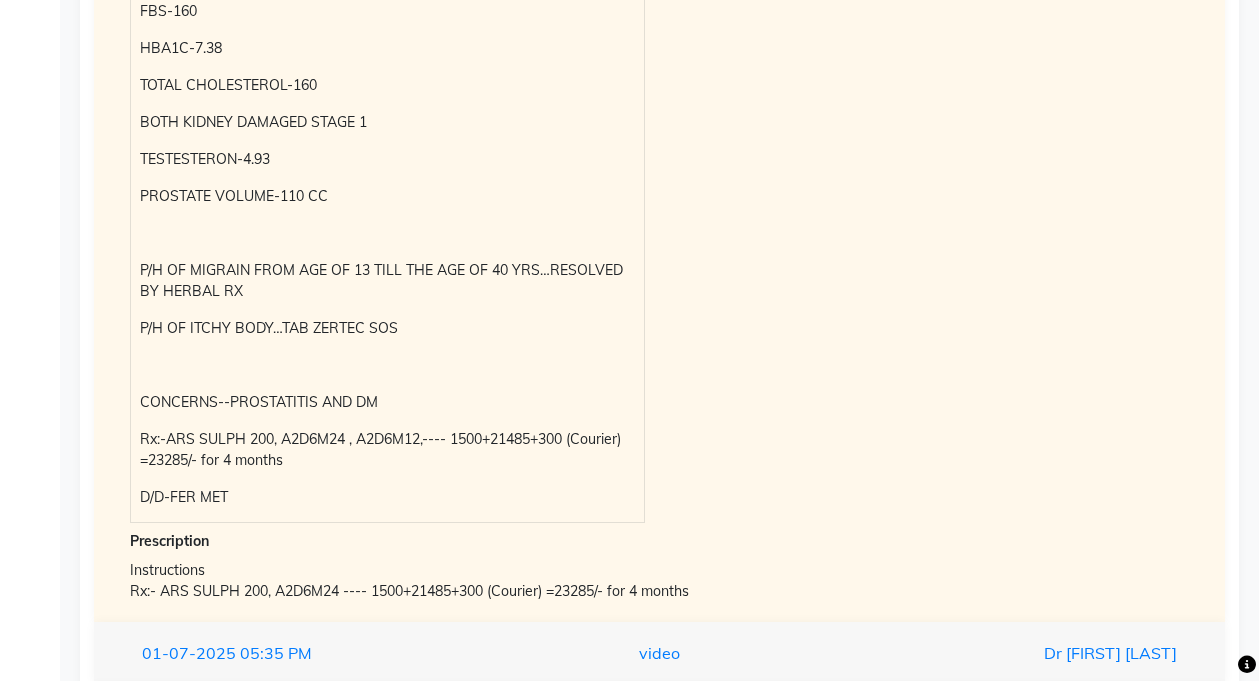 scroll, scrollTop: 1384, scrollLeft: 0, axis: vertical 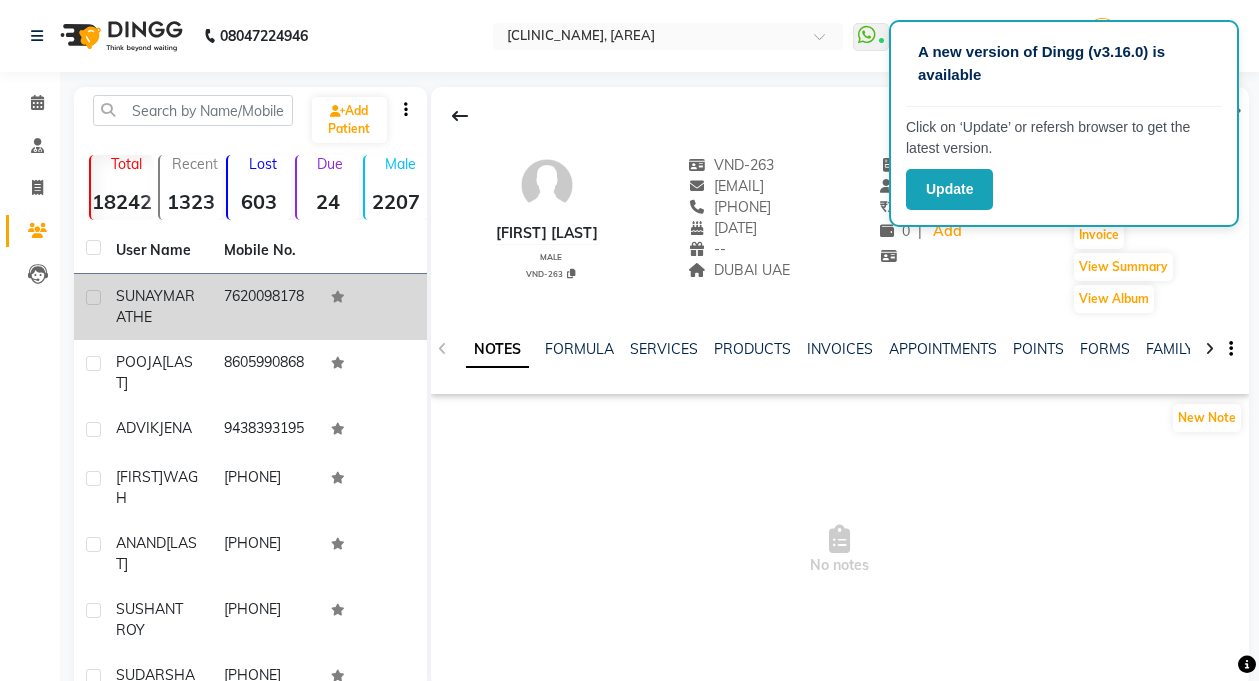 click on "SUNAY  MARATHE" 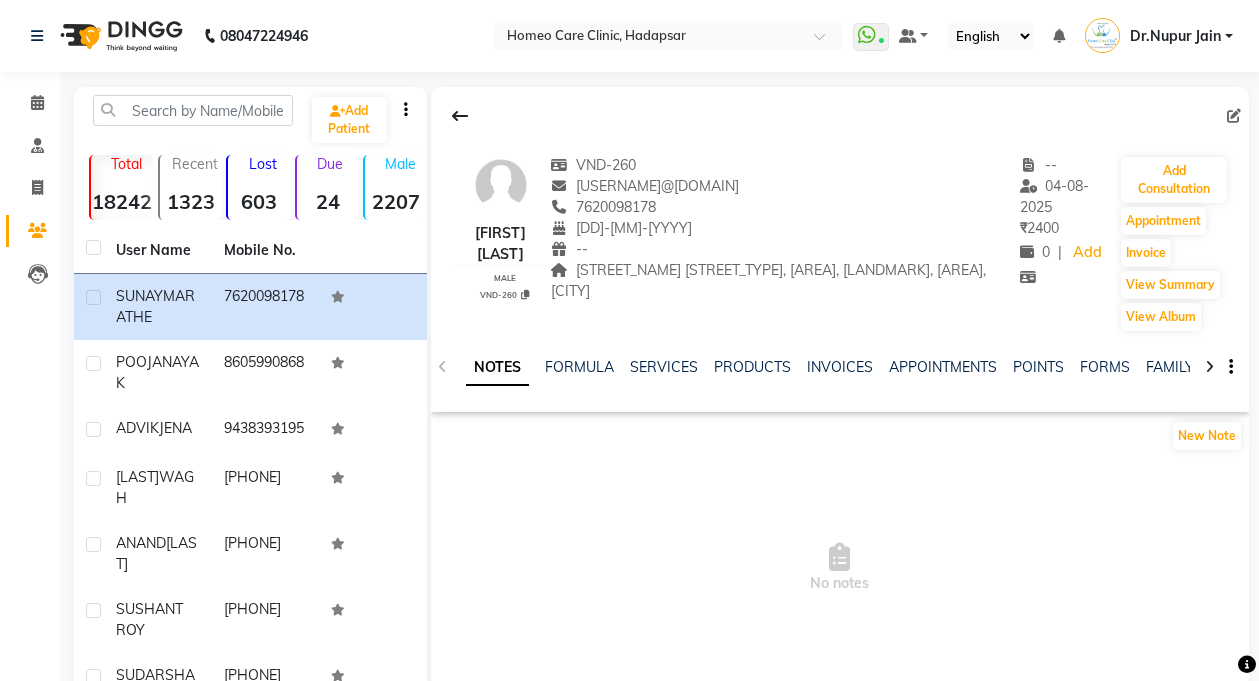 scroll, scrollTop: 0, scrollLeft: 0, axis: both 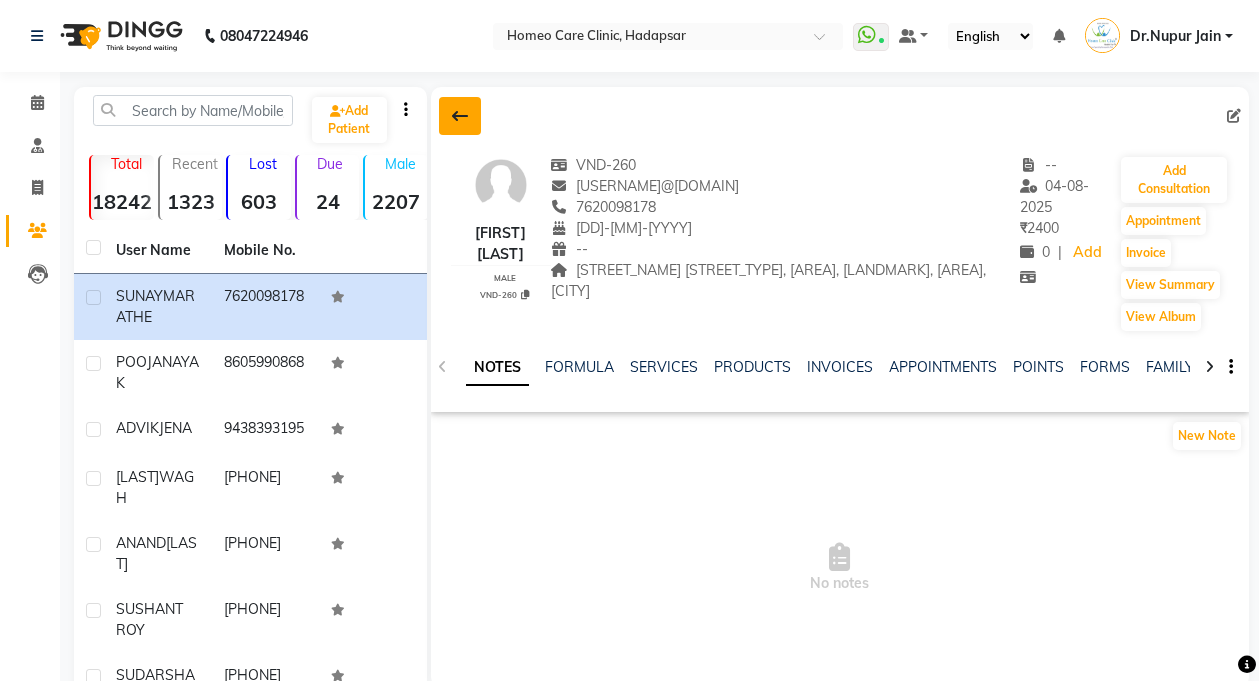 click 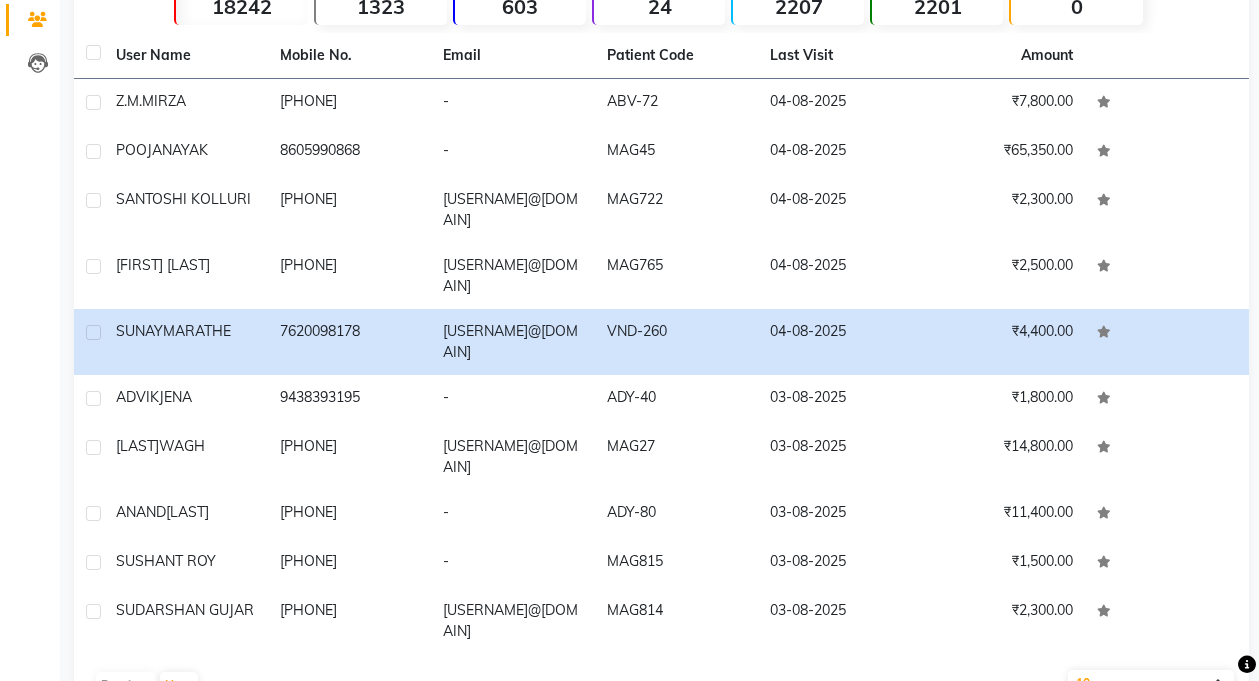scroll, scrollTop: 0, scrollLeft: 0, axis: both 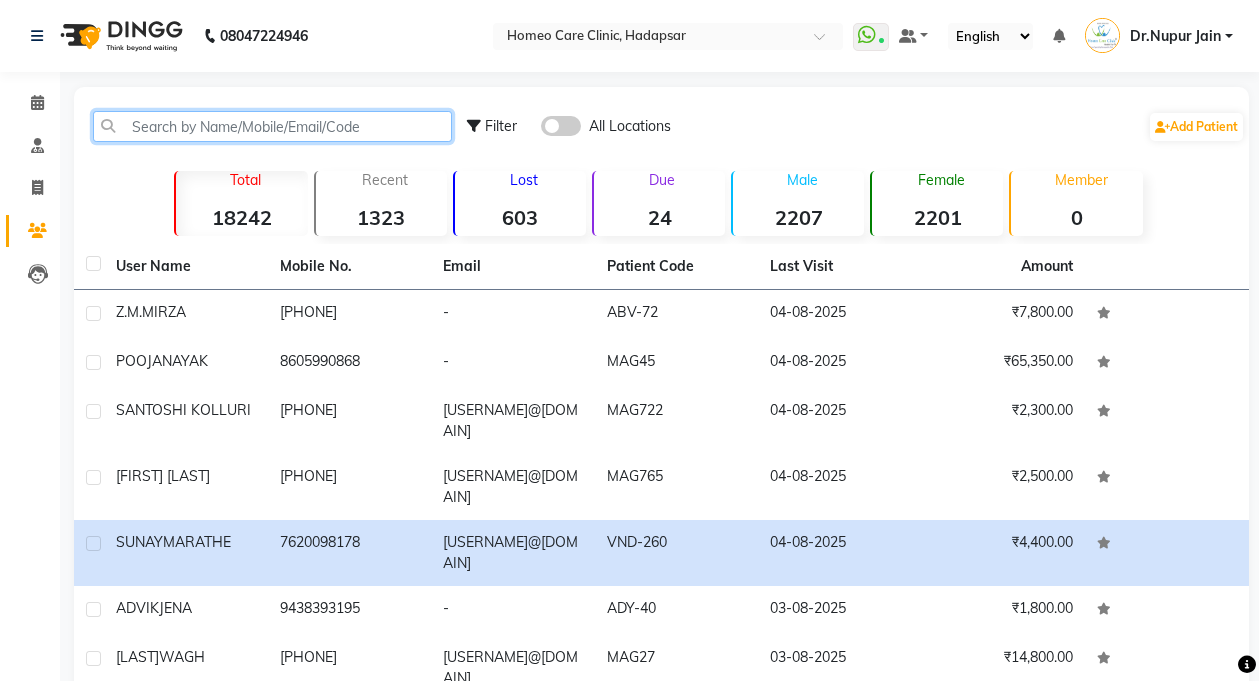 click 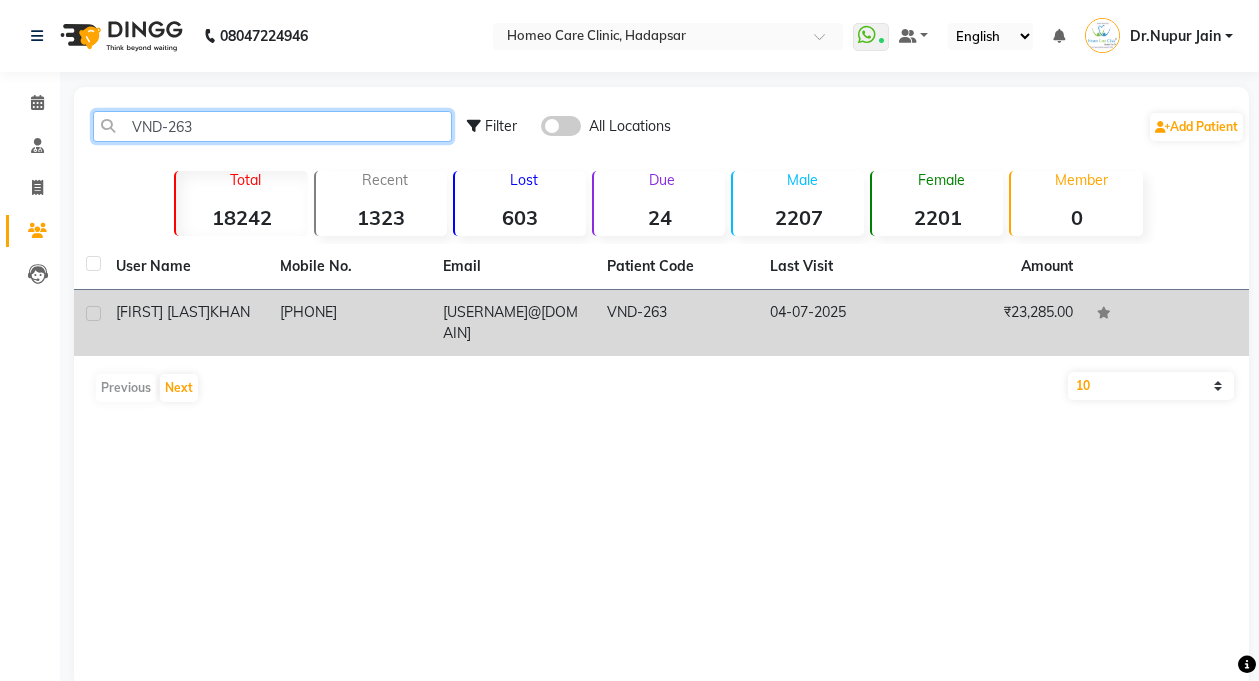 type on "VND-263" 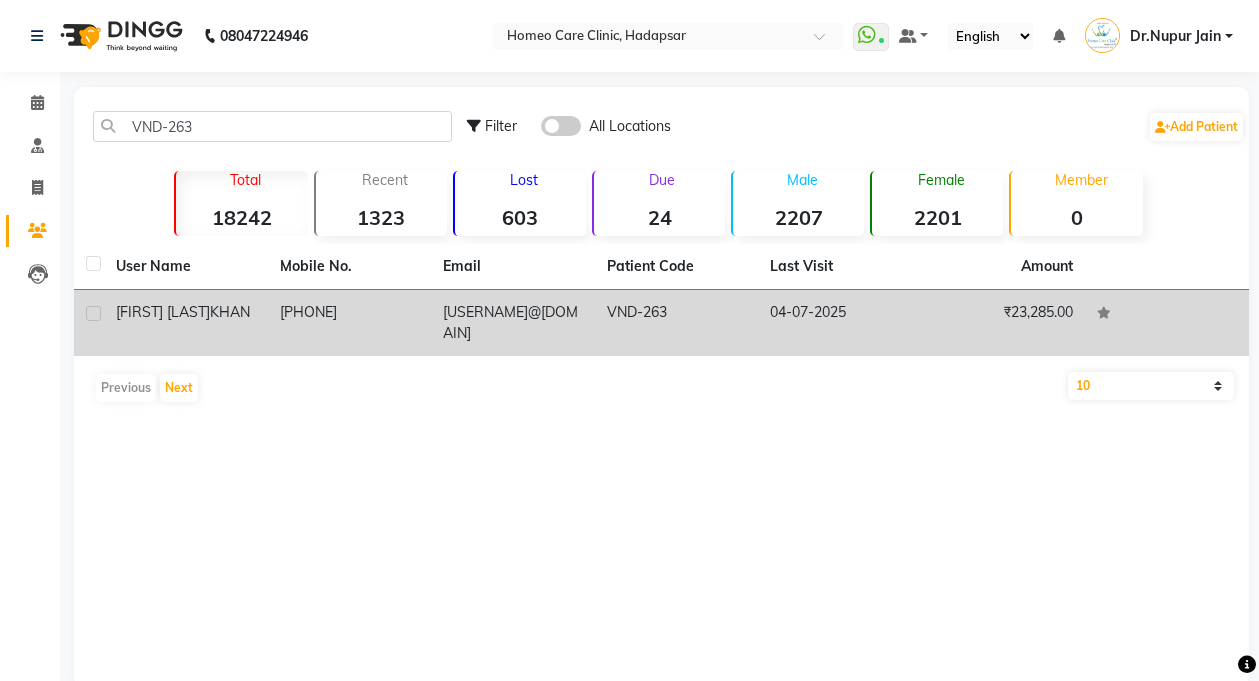 click on "[USERNAME]@[DOMAIN]" 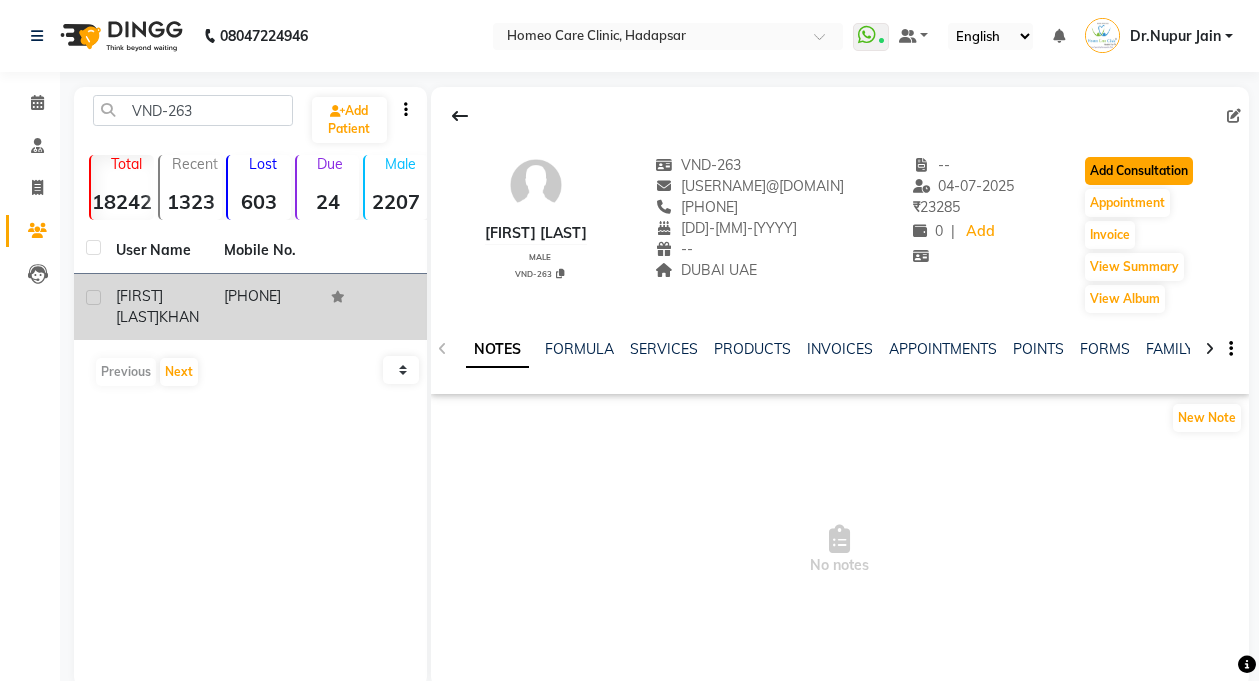 click on "Add Consultation" 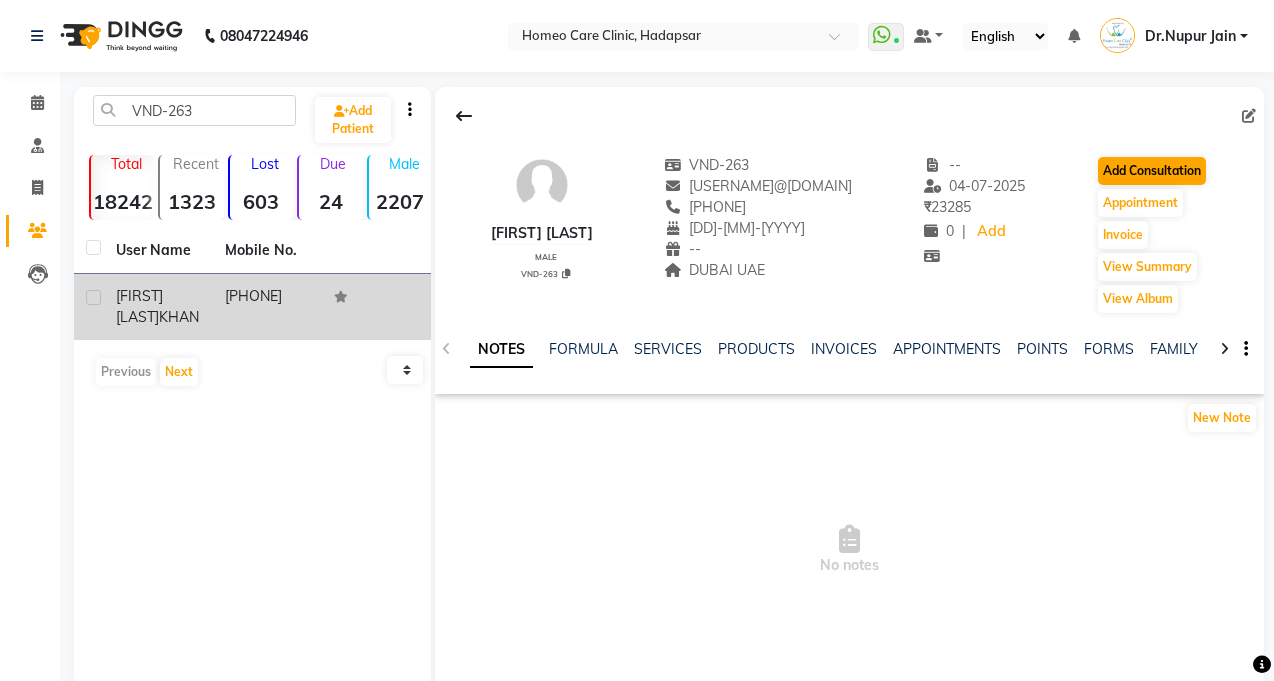 select on "male" 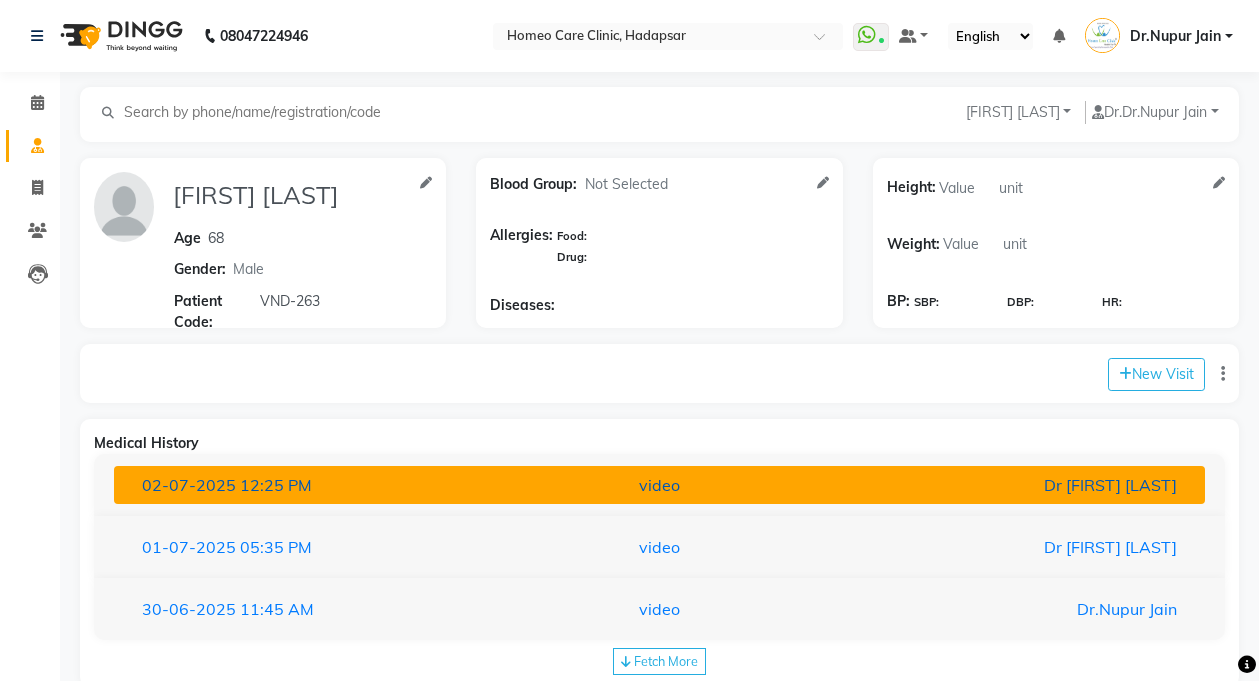 click on "video" at bounding box center (659, 485) 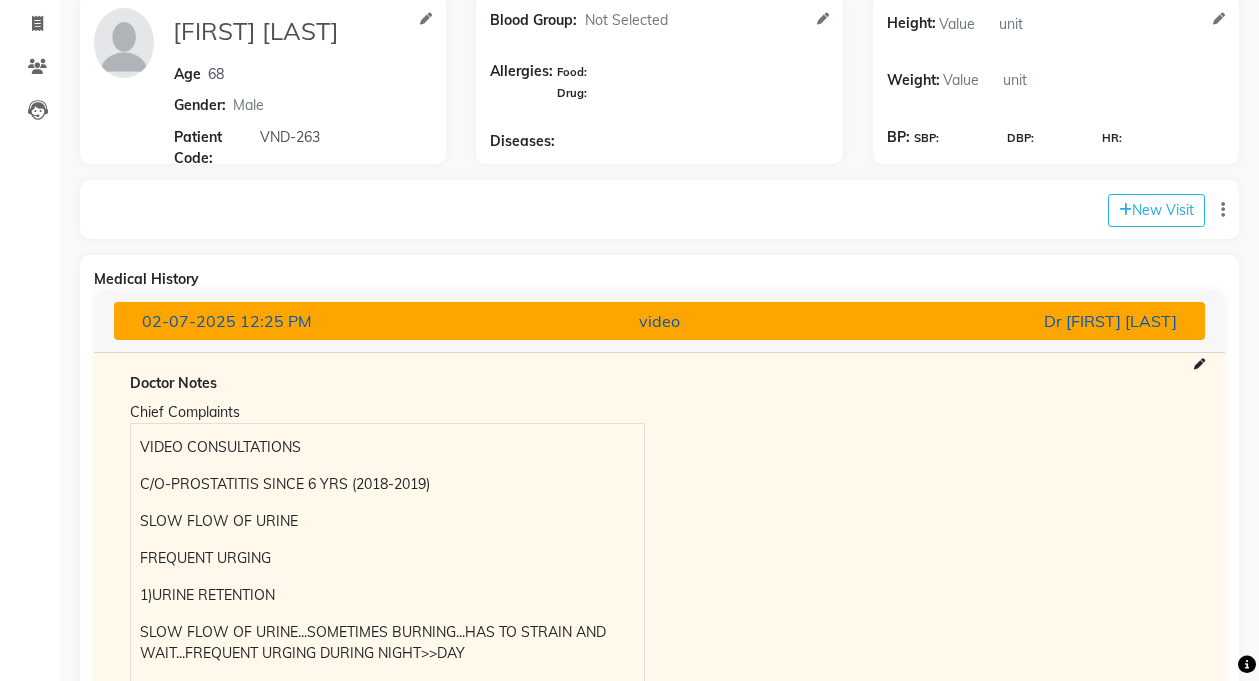 scroll, scrollTop: 169, scrollLeft: 0, axis: vertical 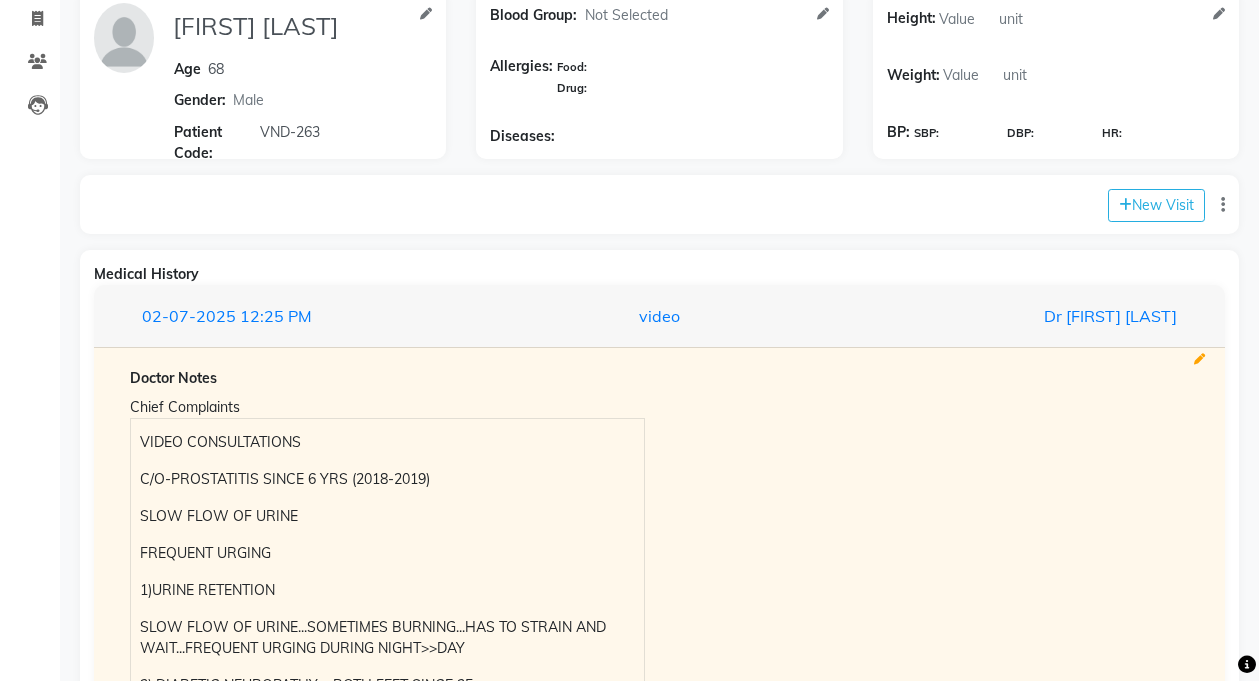 click at bounding box center [1199, 359] 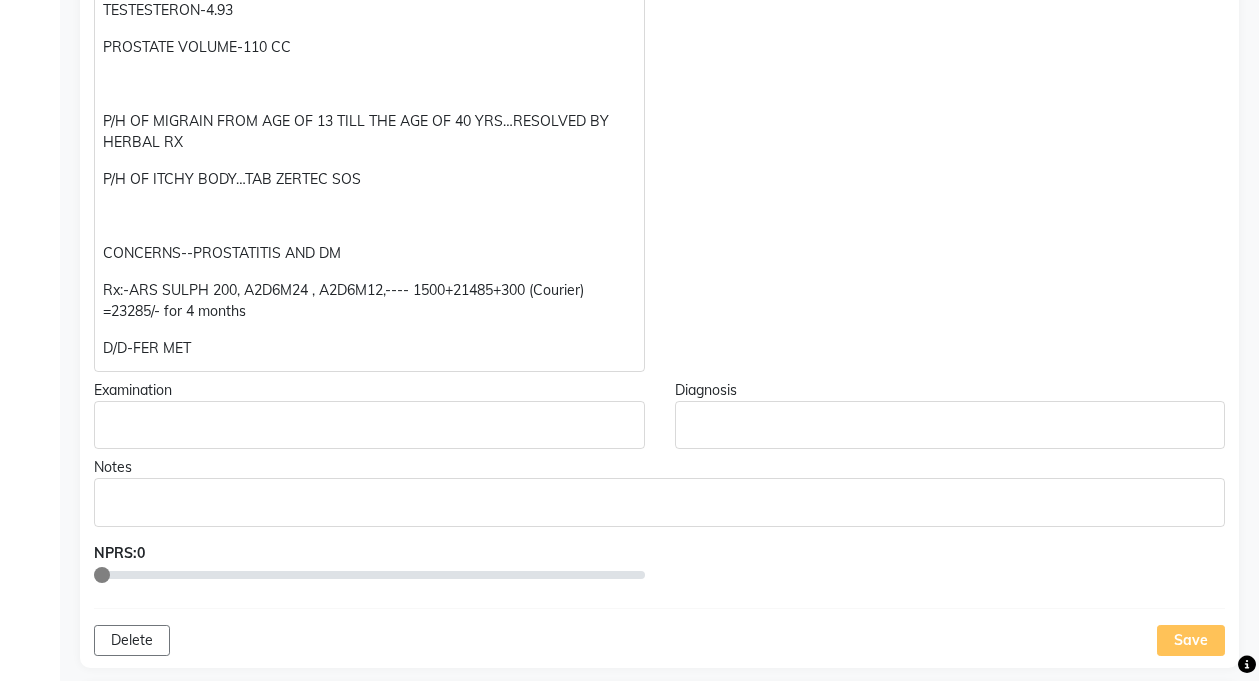 scroll, scrollTop: 1411, scrollLeft: 0, axis: vertical 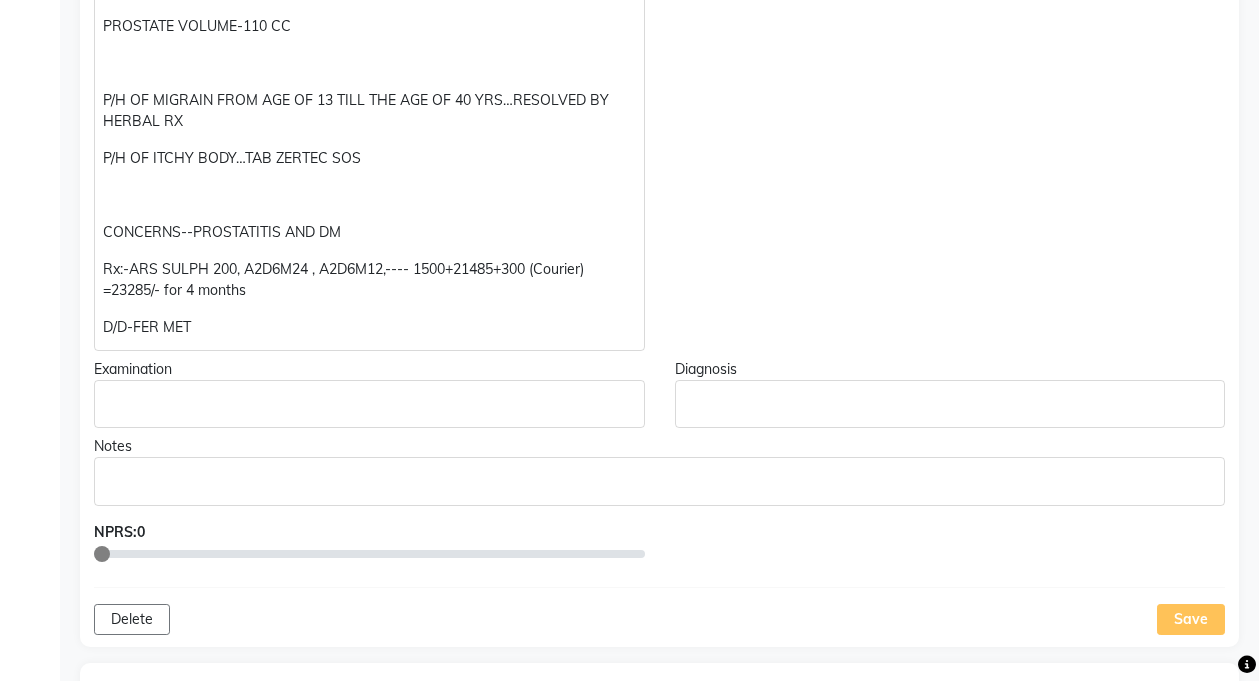 click on "Rx:-ARS SULPH 200, A2D6M24 , A2D6M12,---- 1500+21485+300 (Courier) =23285/- for 4 months" 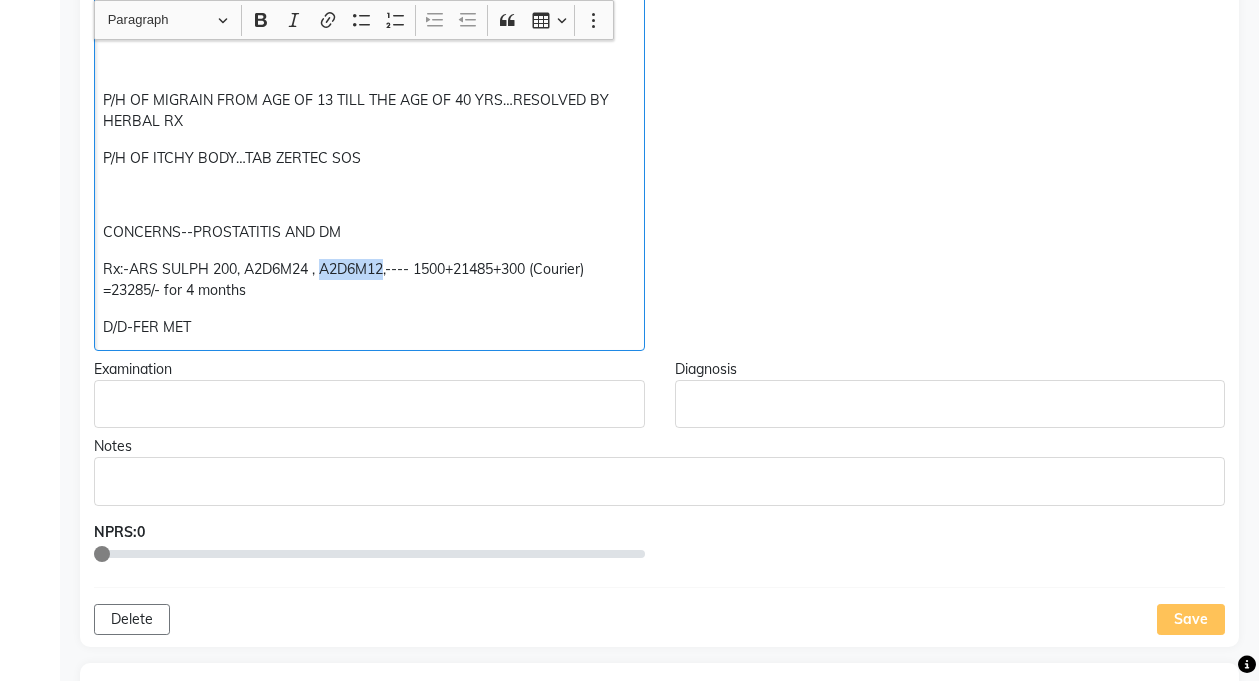 copy on "A2D6M12" 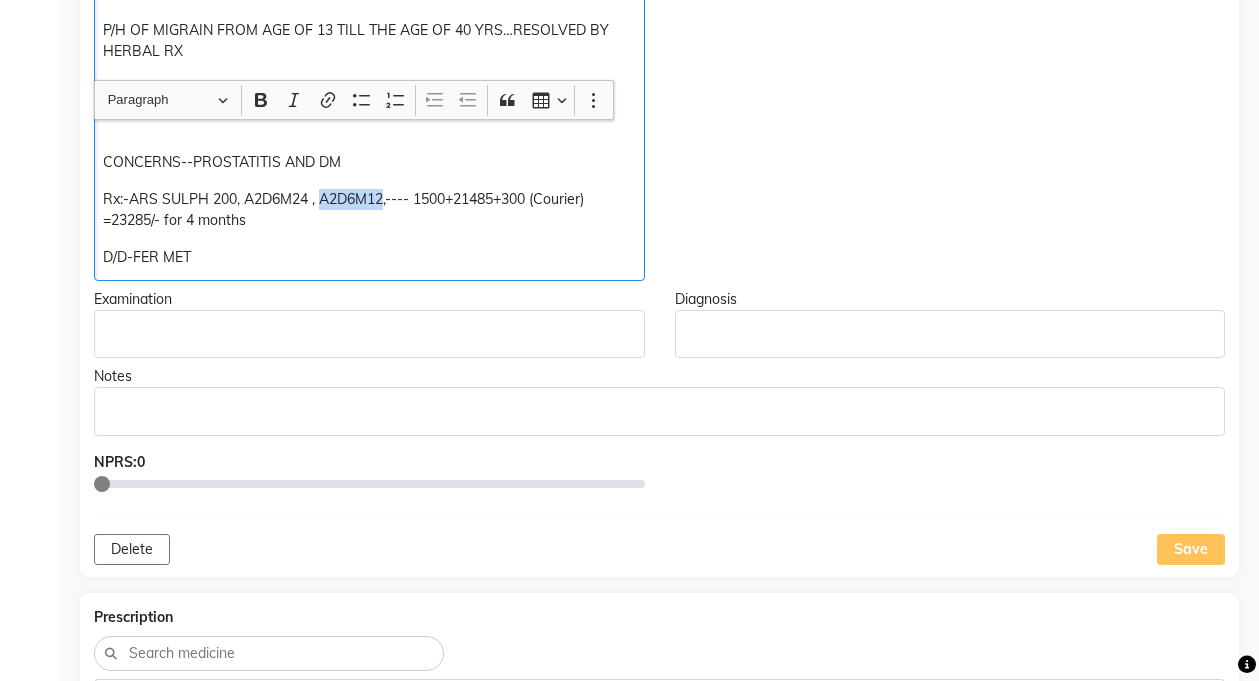 scroll, scrollTop: 1697, scrollLeft: 0, axis: vertical 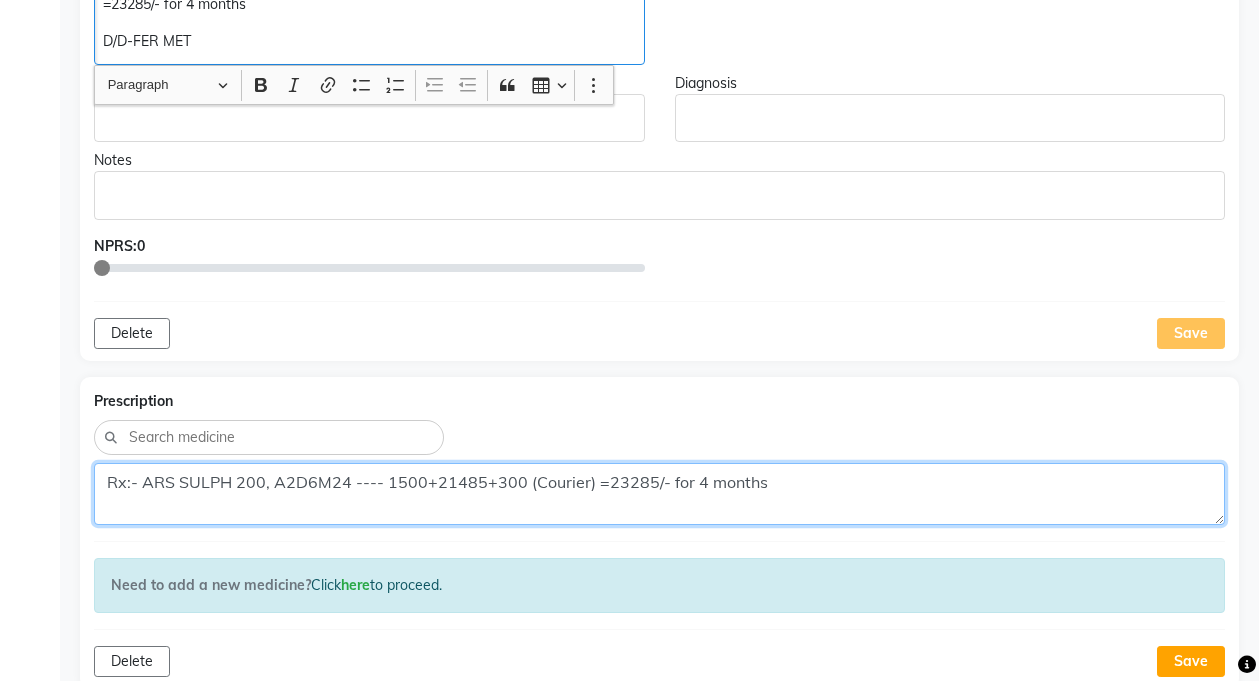 click on "Rx:- ARS SULPH 200, A2D6M24 ---- 1500+21485+300 (Courier) =23285/- for 4 months" 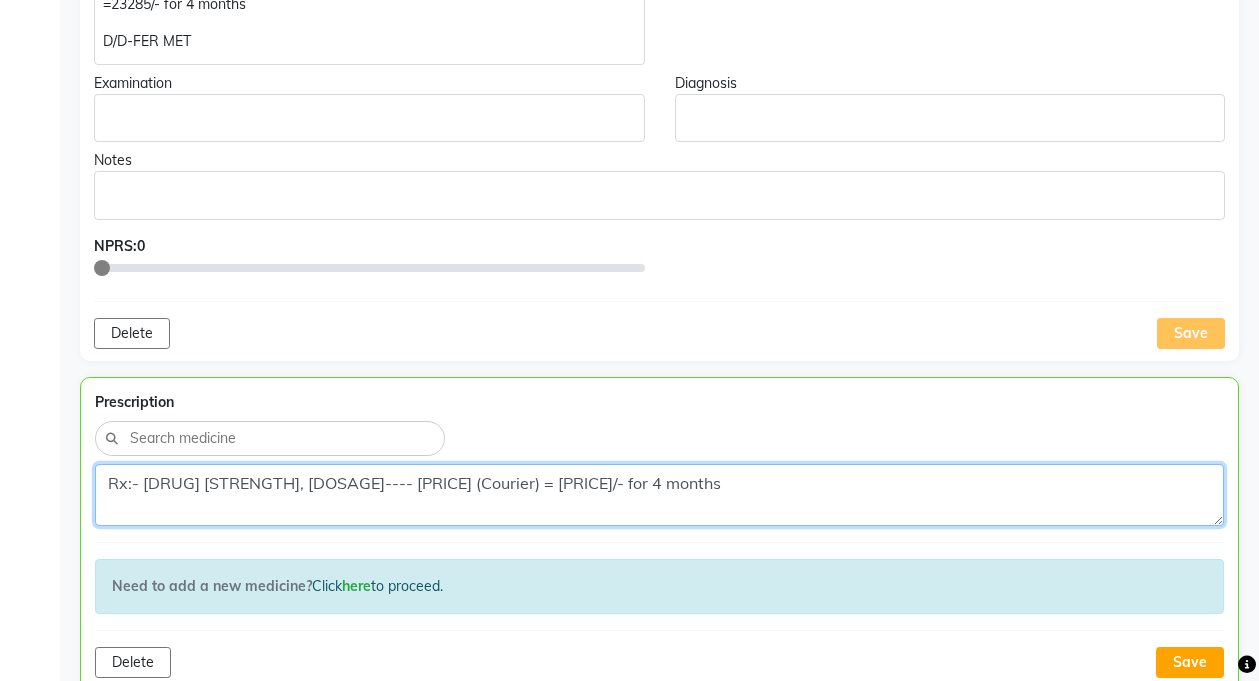 paste on "A2D6M12" 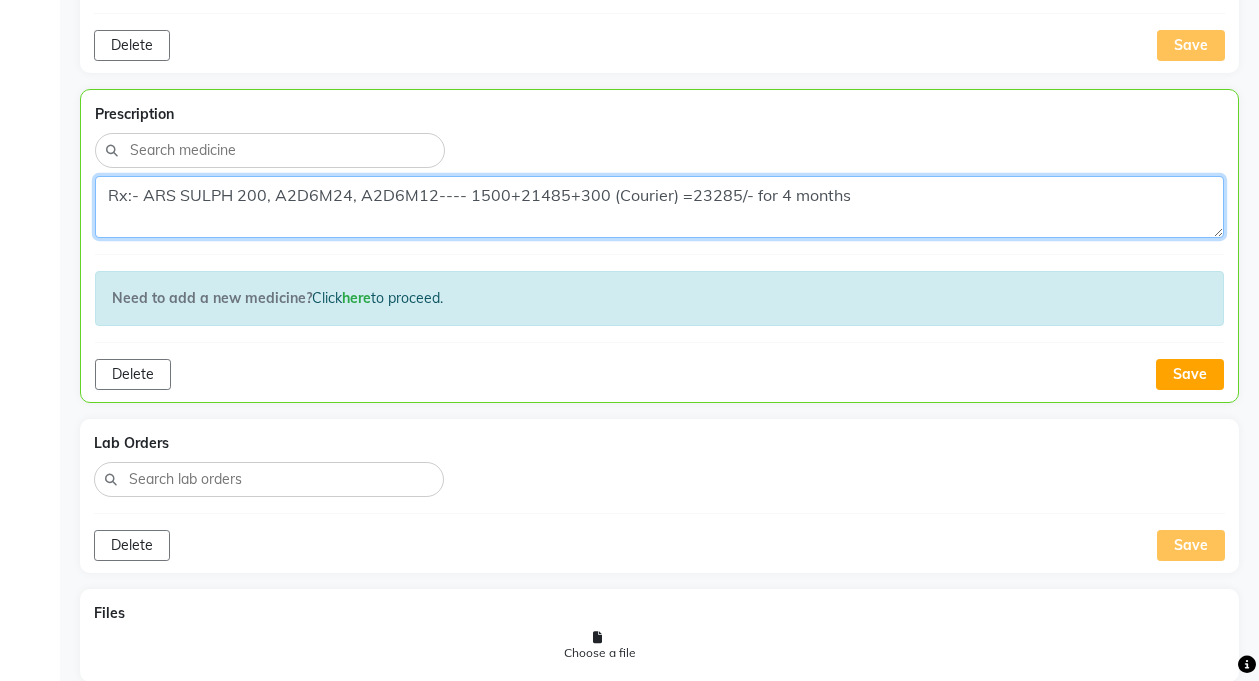 scroll, scrollTop: 1986, scrollLeft: 0, axis: vertical 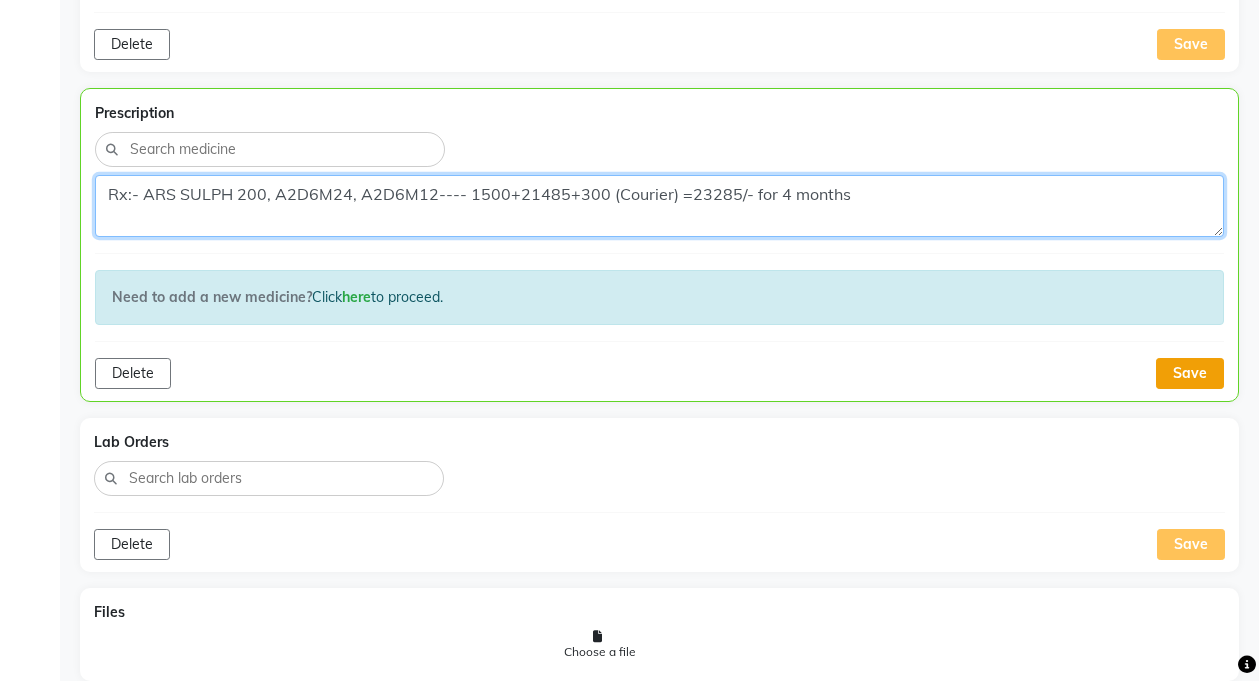 type on "Rx:- ARS SULPH 200, A2D6M24, A2D6M12---- 1500+21485+300 (Courier) =23285/- for 4 months" 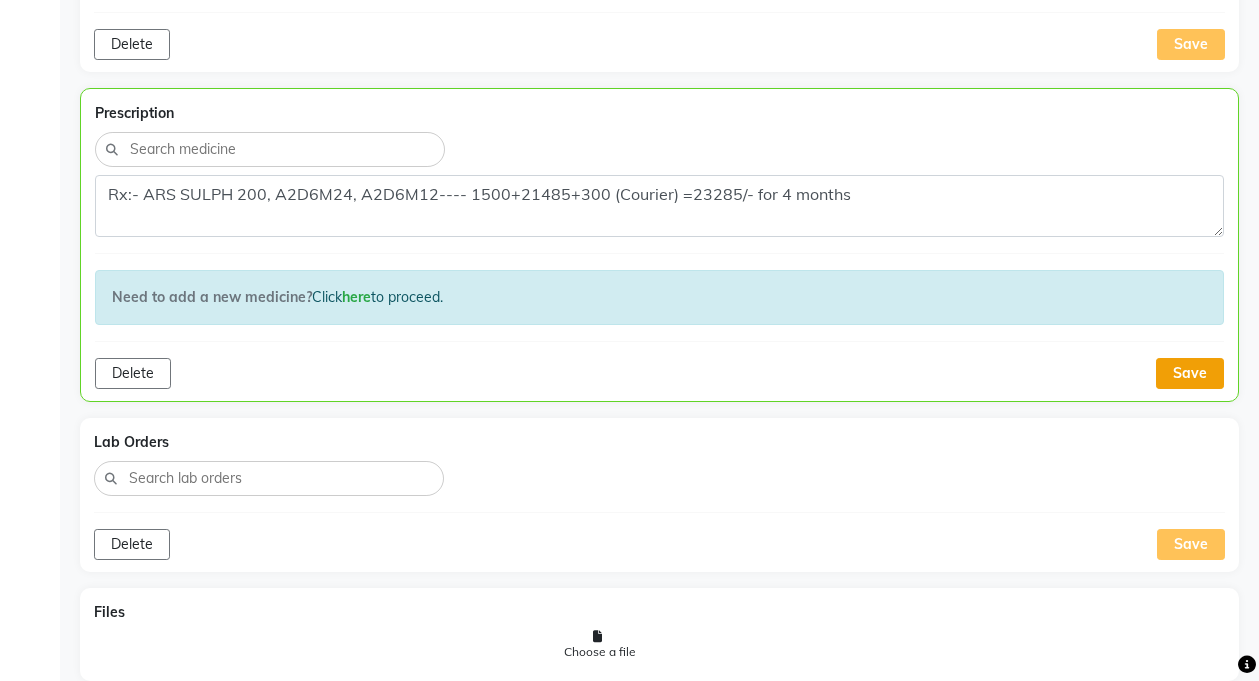 click on "Save" 